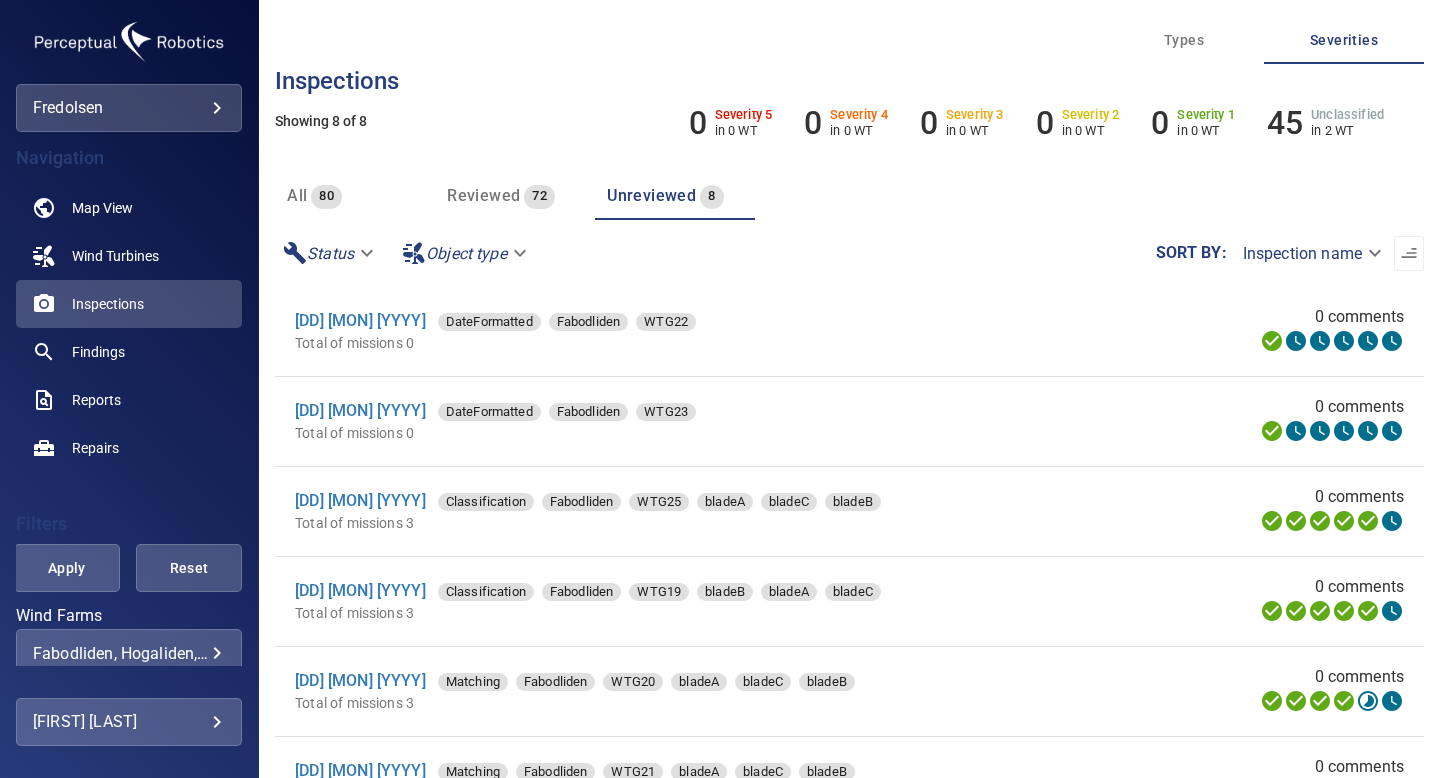 scroll, scrollTop: 0, scrollLeft: 0, axis: both 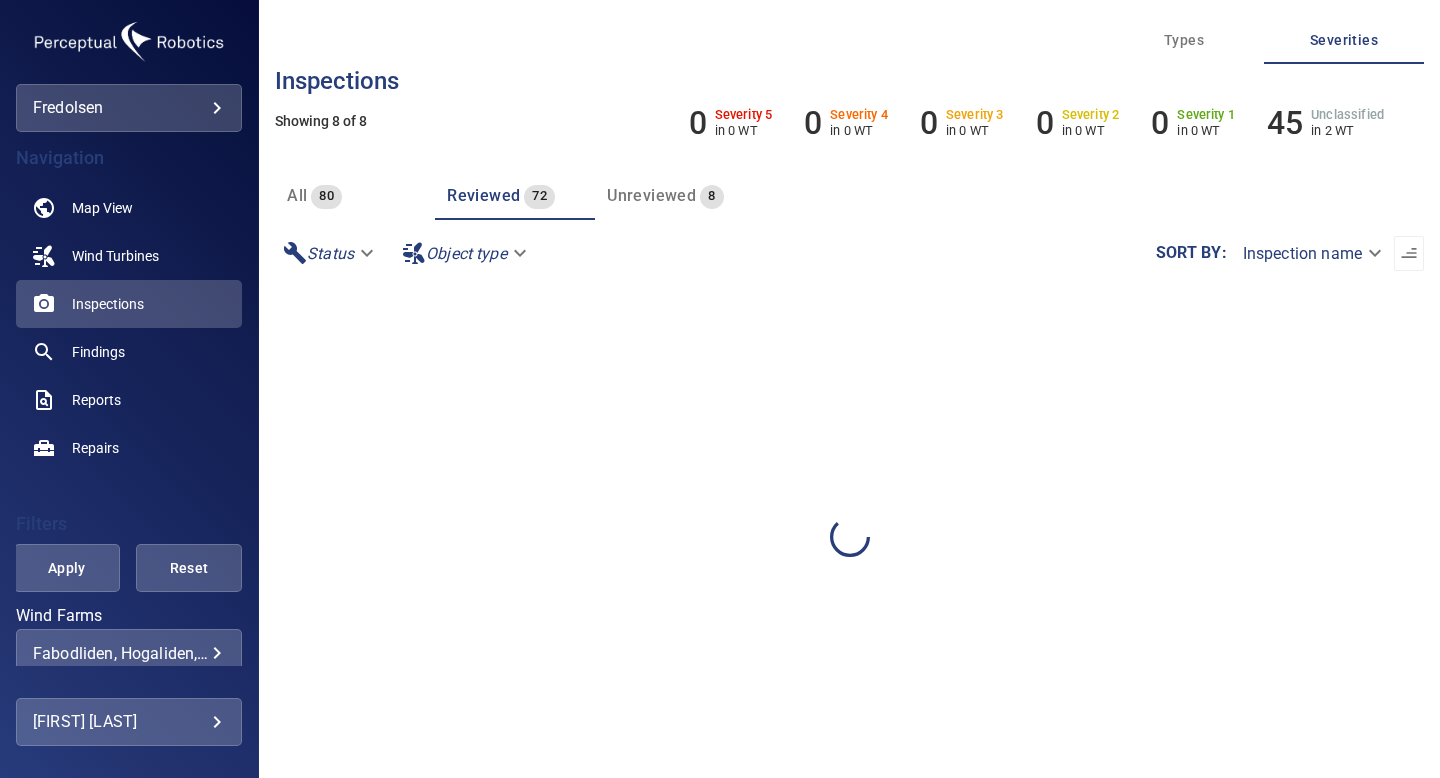 click on "Unreviewed" at bounding box center (651, 195) 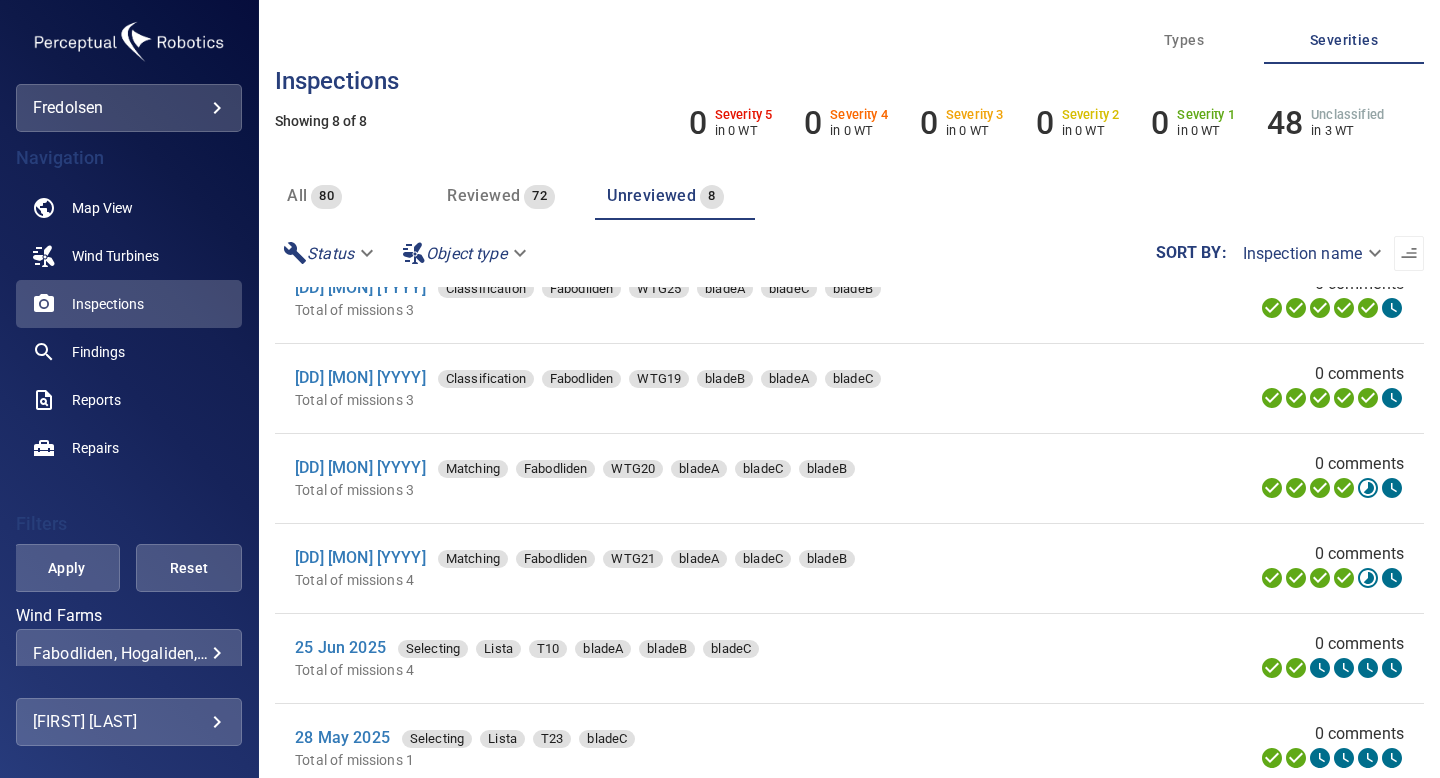 scroll, scrollTop: 178, scrollLeft: 0, axis: vertical 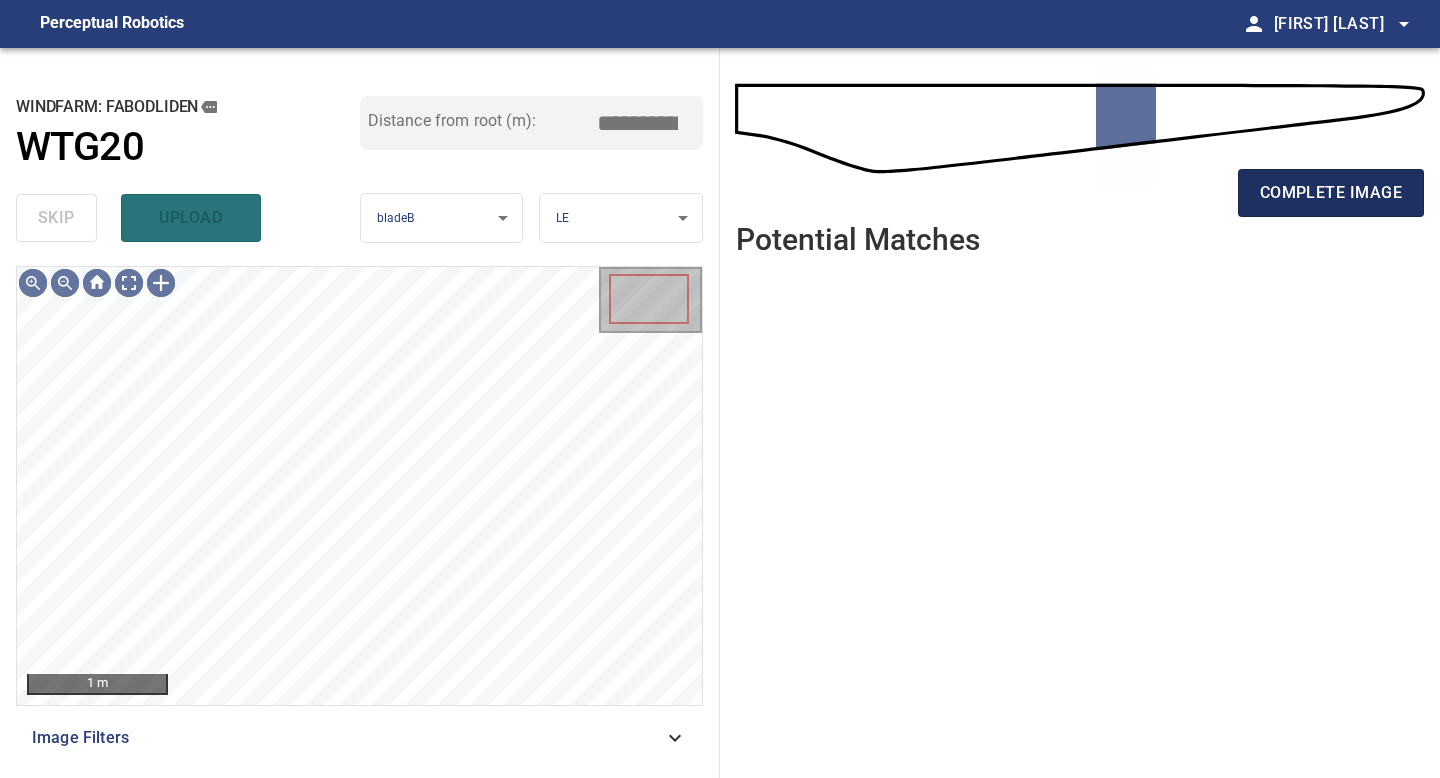 click on "complete image" at bounding box center (1331, 193) 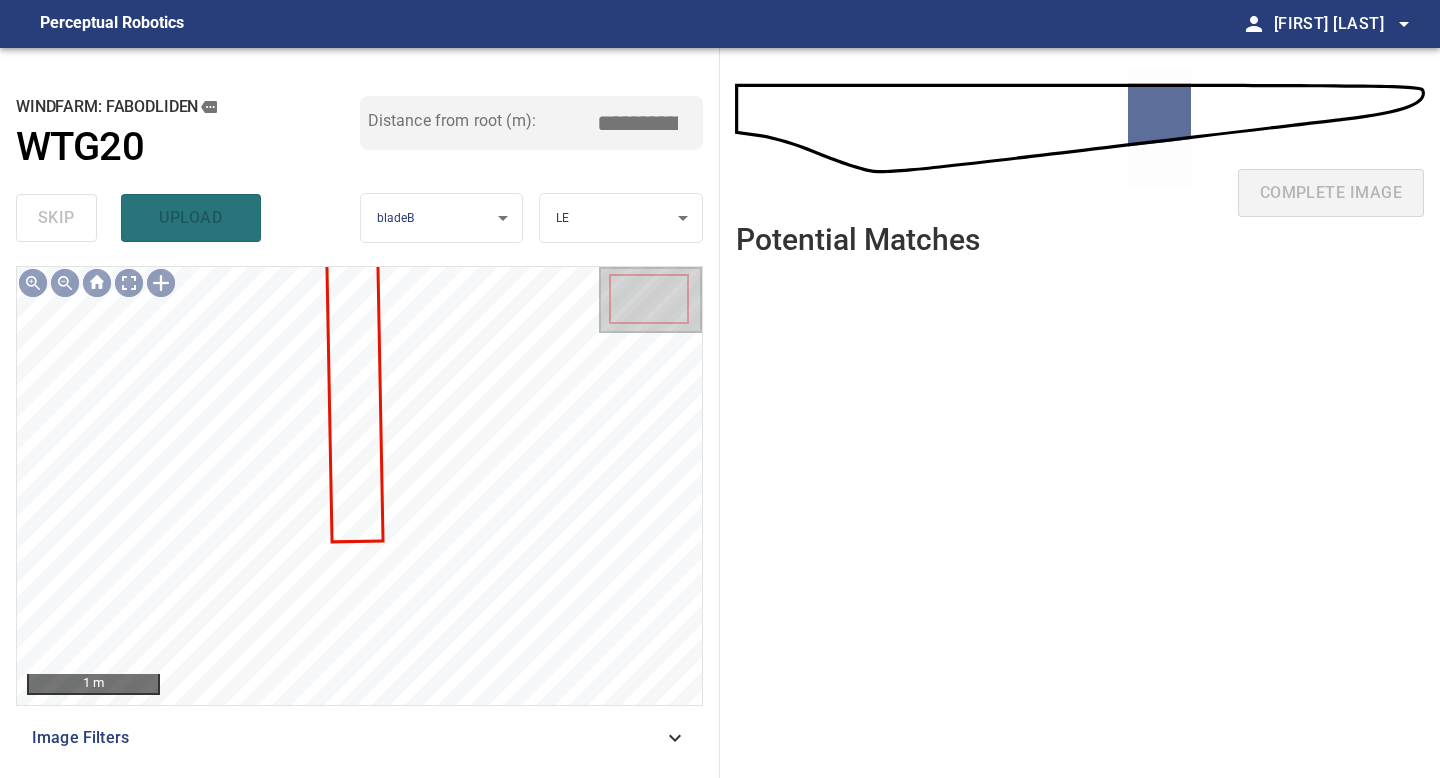 click on "complete image" at bounding box center (1080, 201) 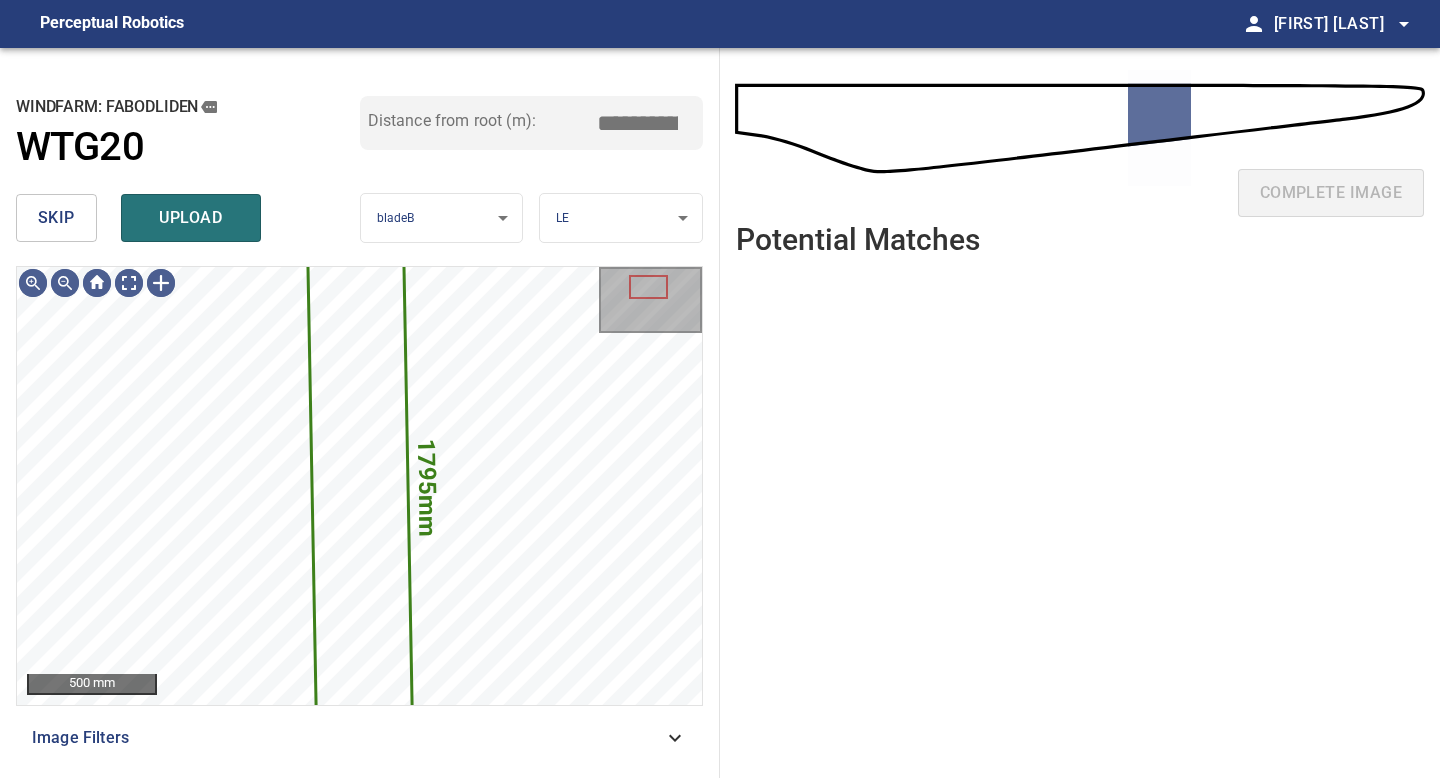 click on "skip" at bounding box center (56, 218) 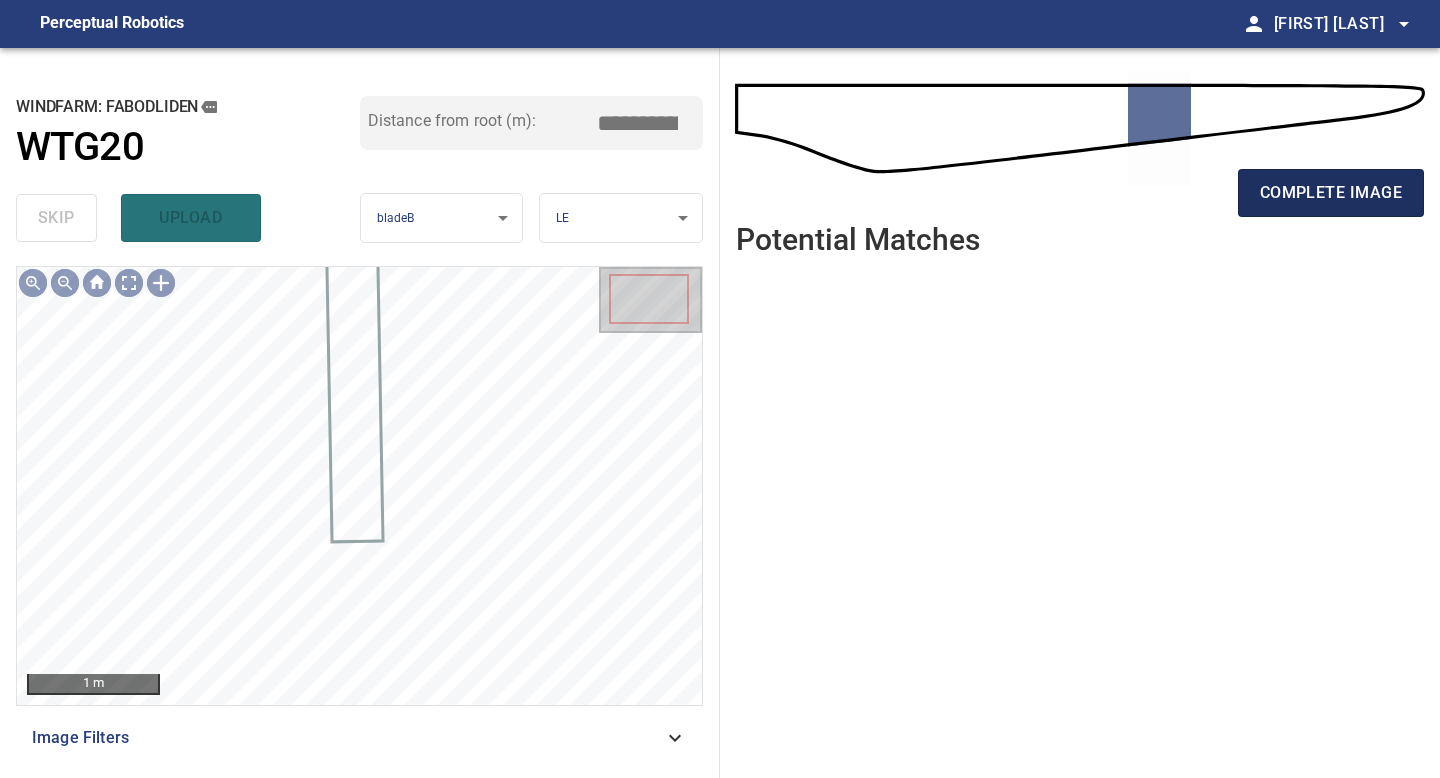 click on "complete image" at bounding box center [1331, 193] 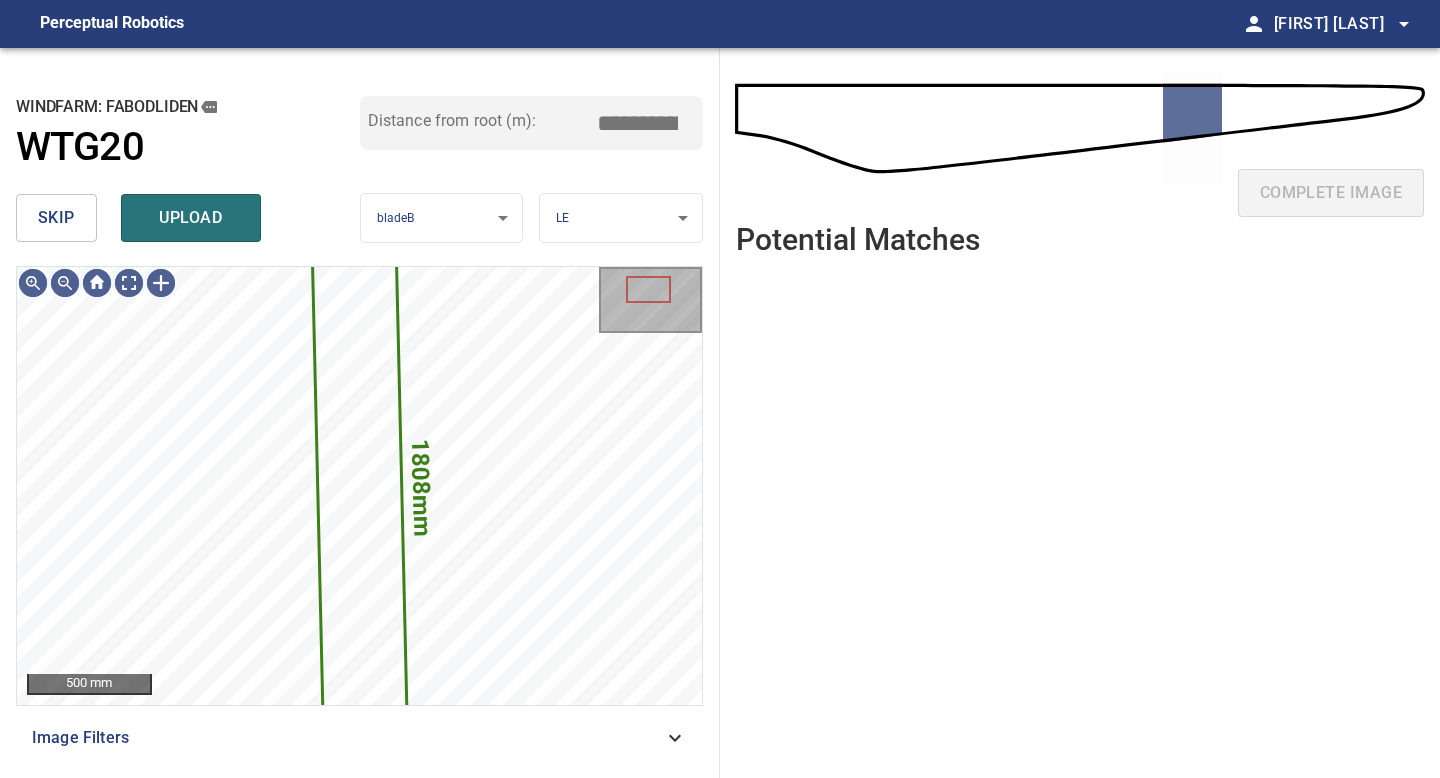 click on "skip" at bounding box center (56, 218) 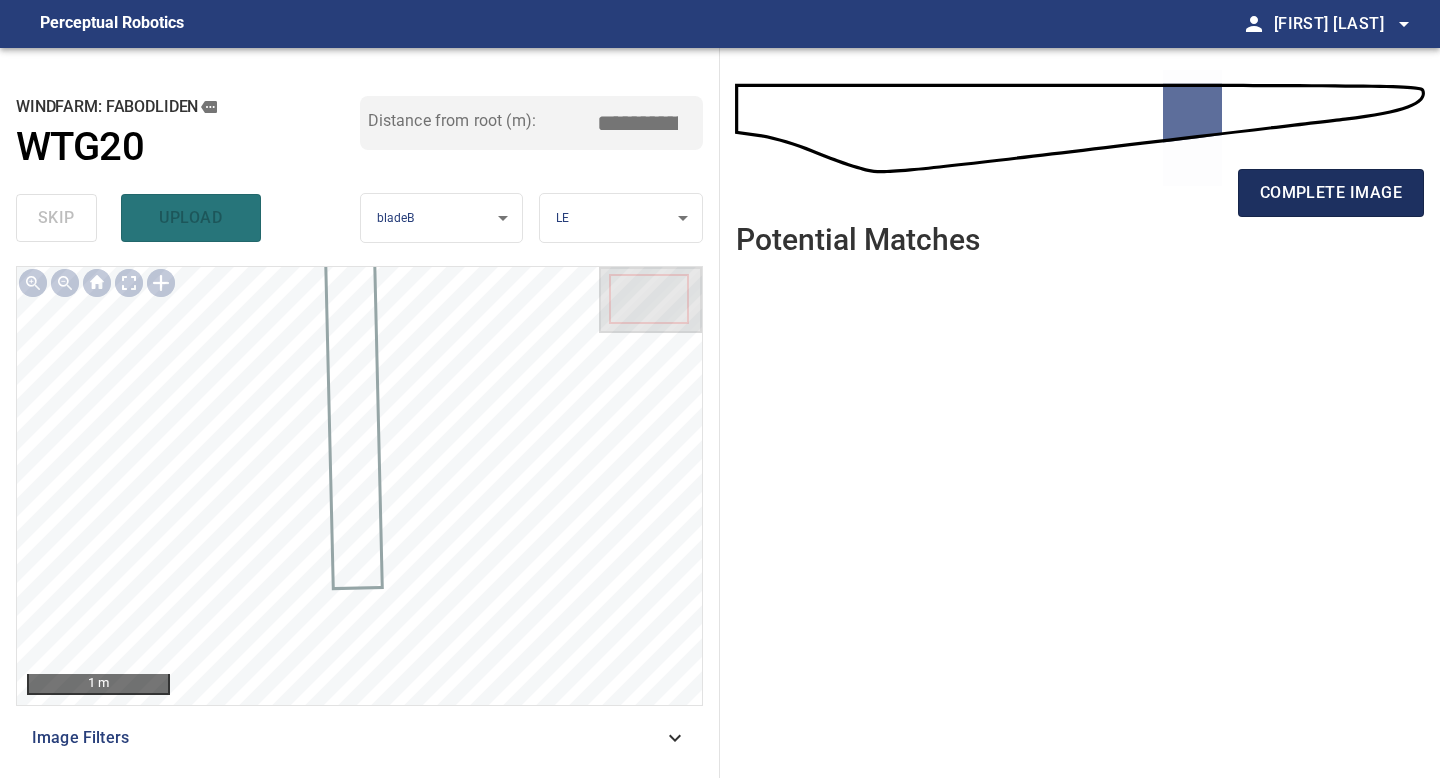 click on "complete image" at bounding box center (1331, 193) 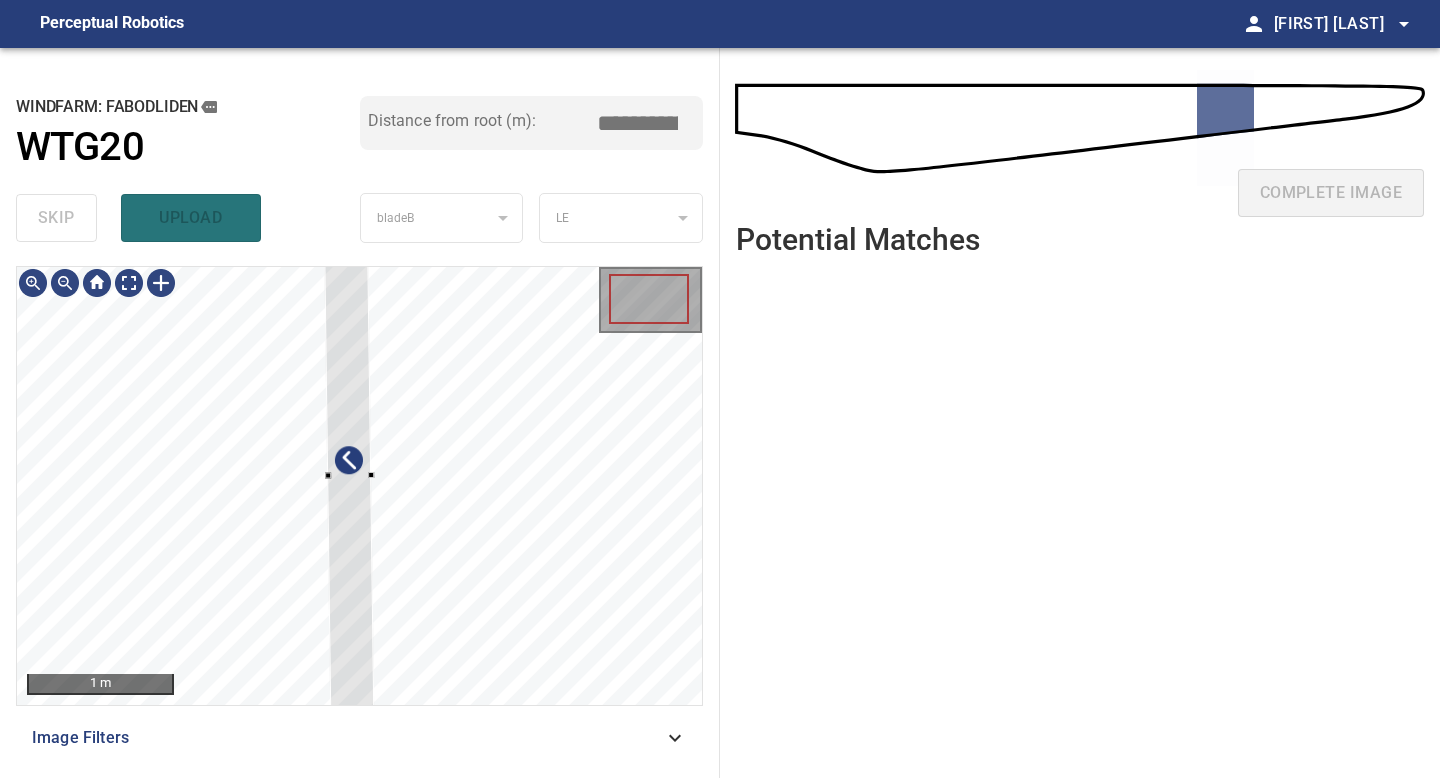 click on "1 m Image Filters" at bounding box center (359, 514) 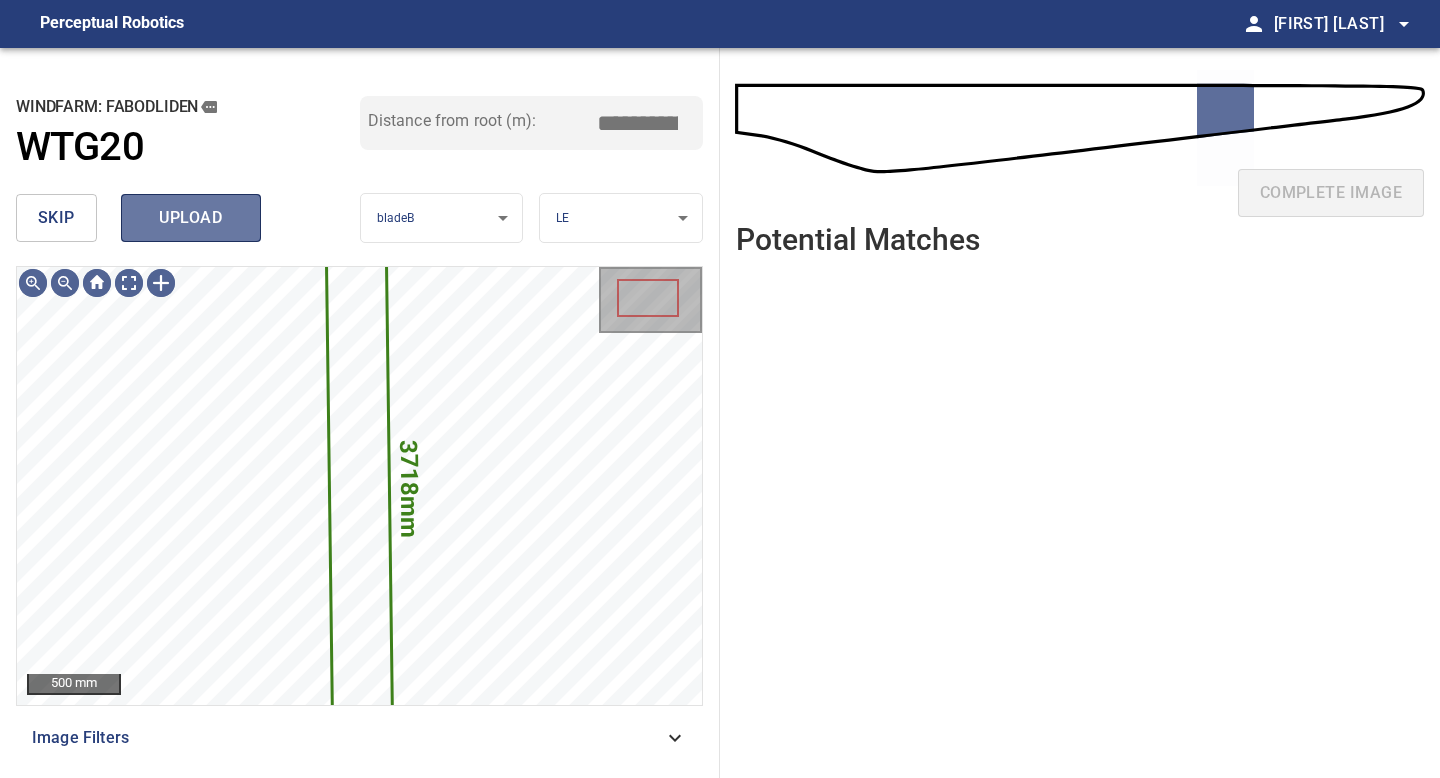 click on "upload" at bounding box center (191, 218) 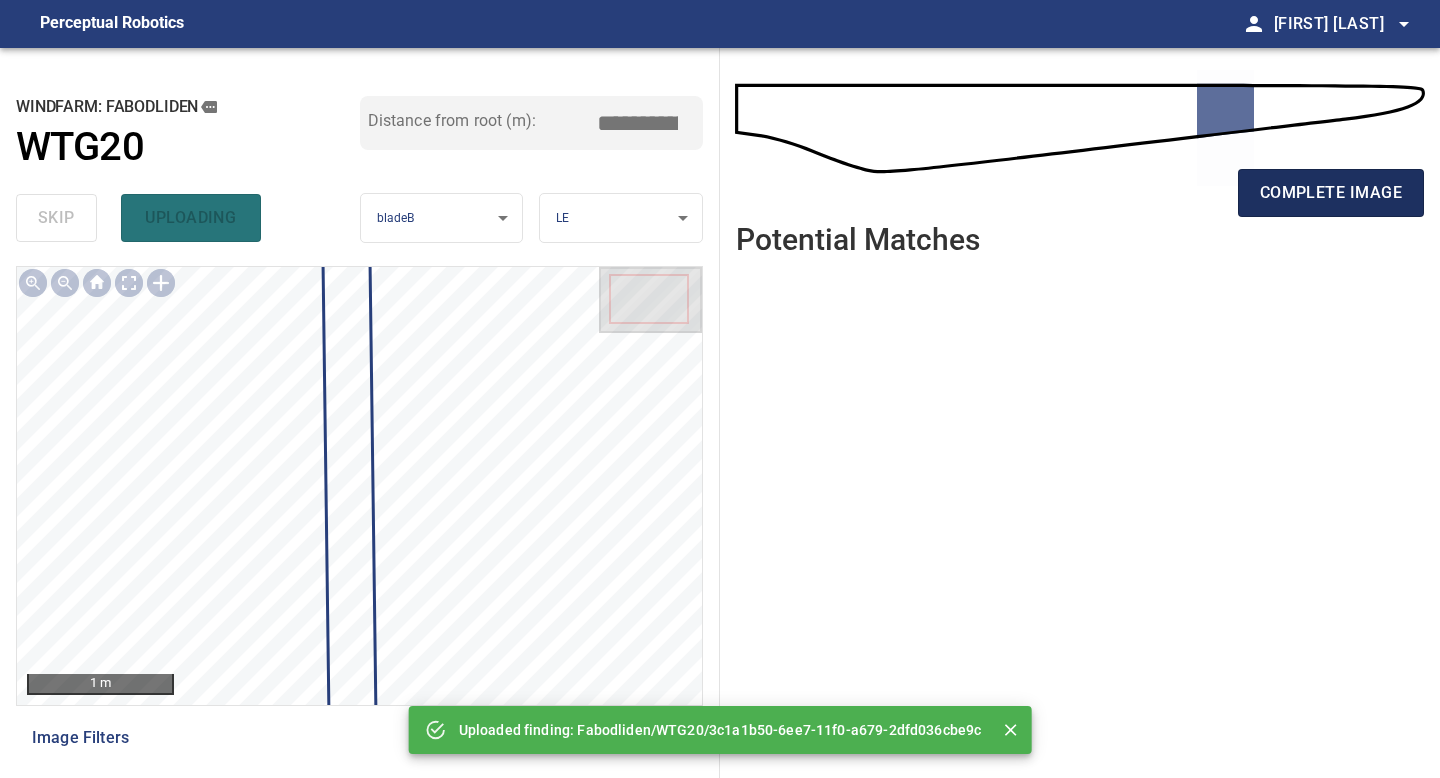 click on "complete image" at bounding box center (1331, 193) 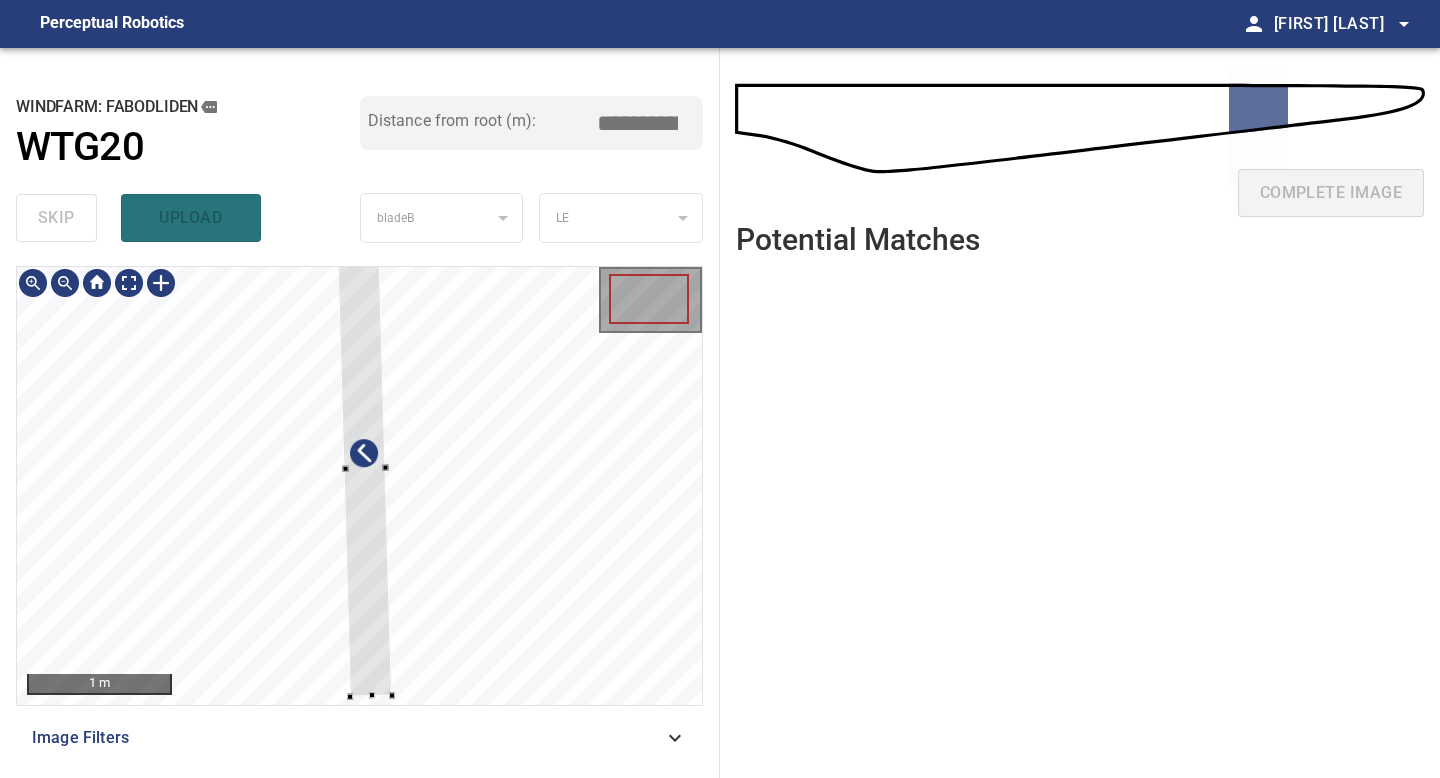 click on "1 m Image Filters" at bounding box center (359, 514) 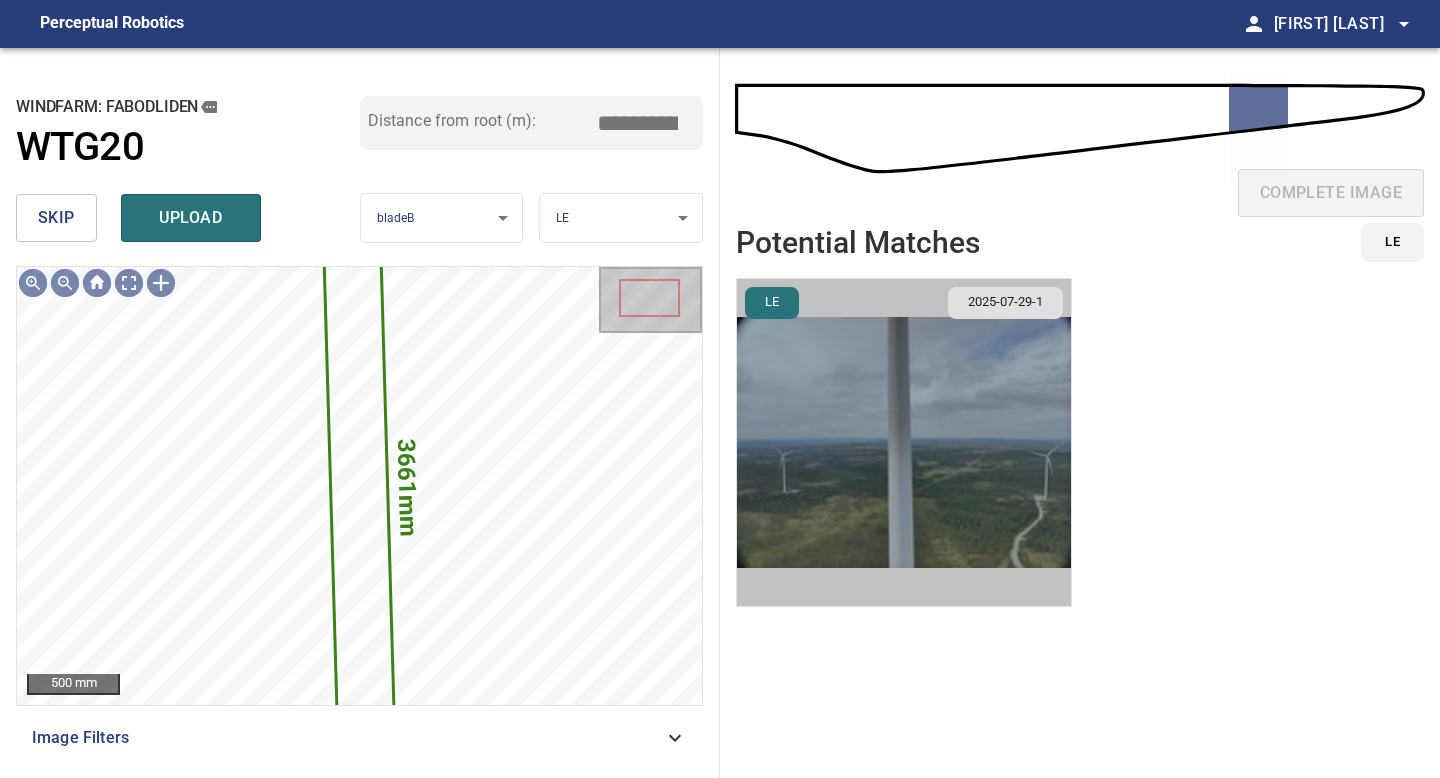 click at bounding box center [904, 442] 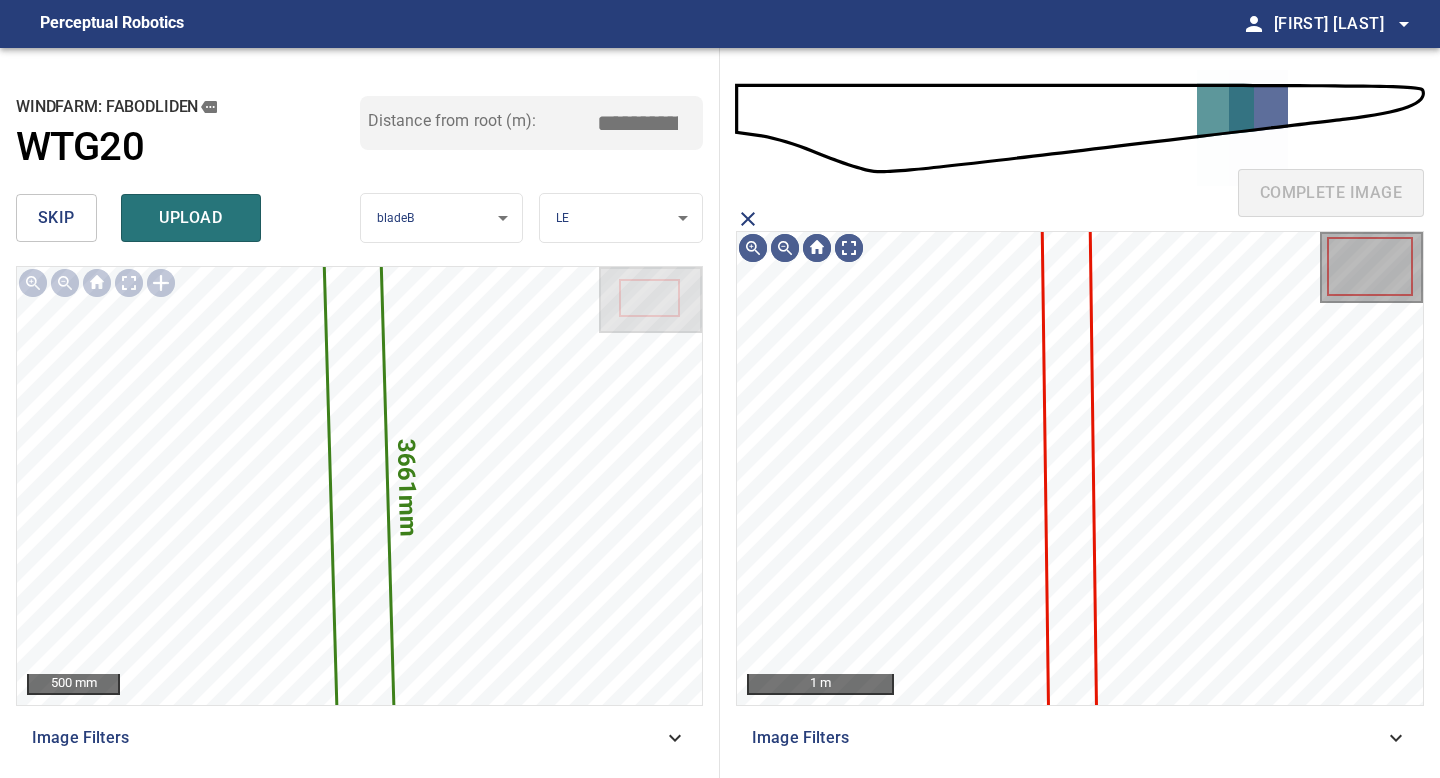 click 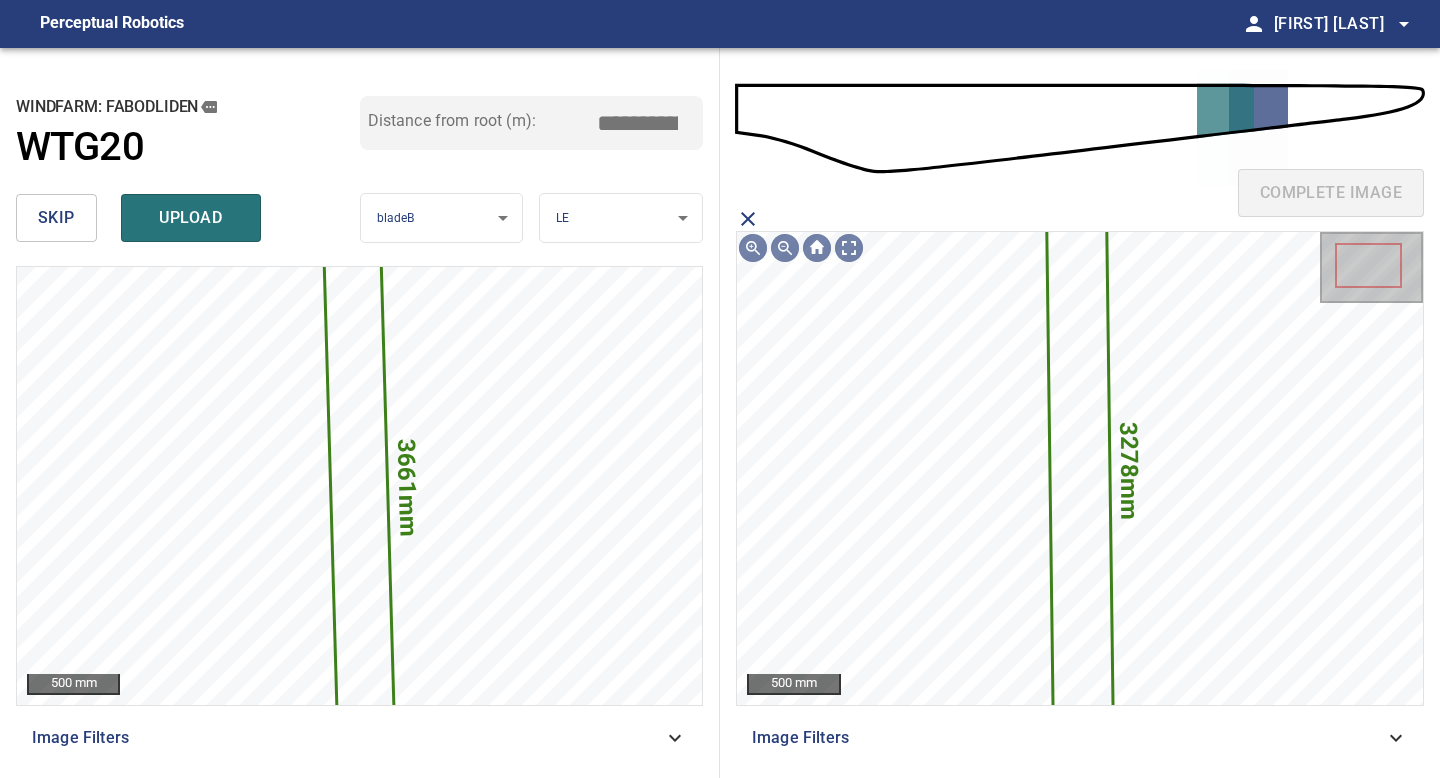 click on "skip upload" at bounding box center (188, 218) 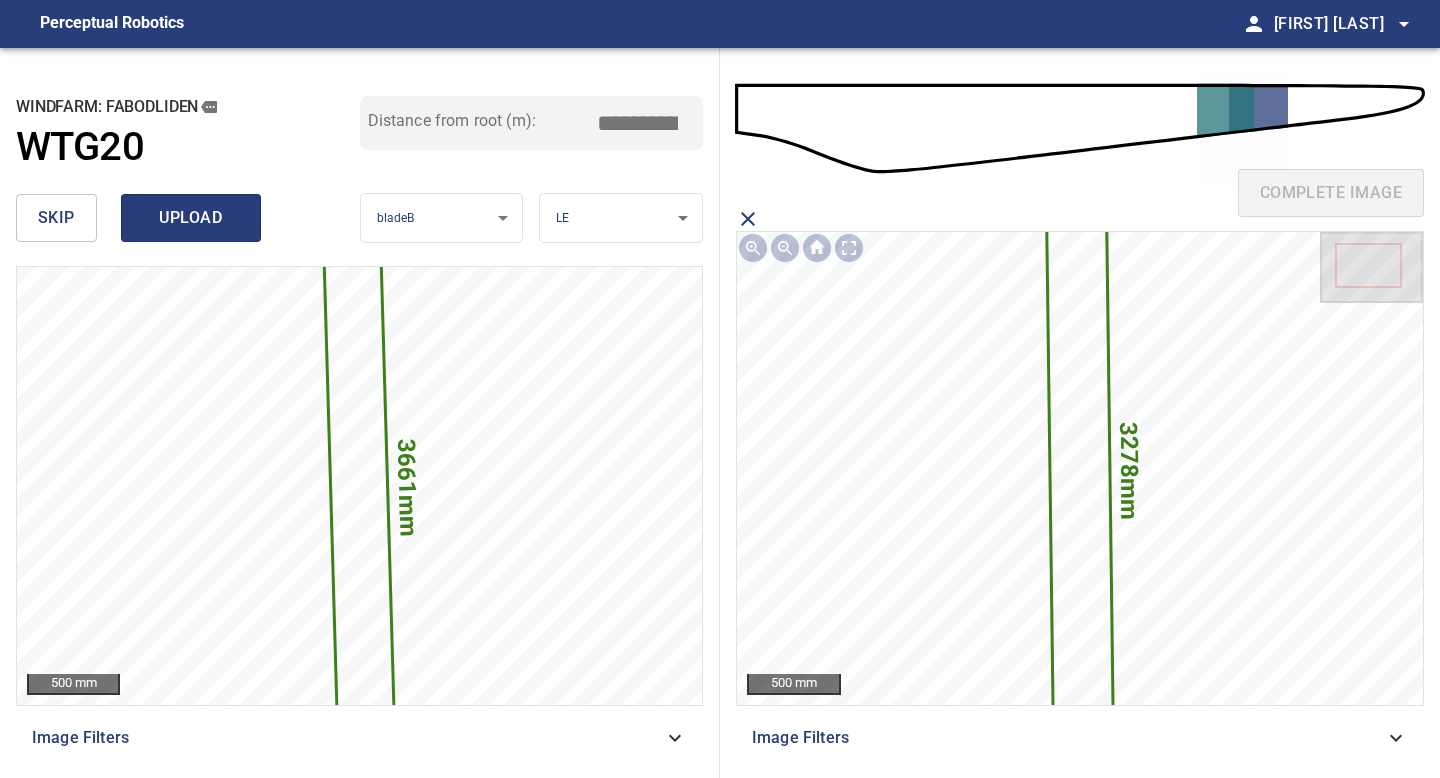 click on "upload" at bounding box center [191, 218] 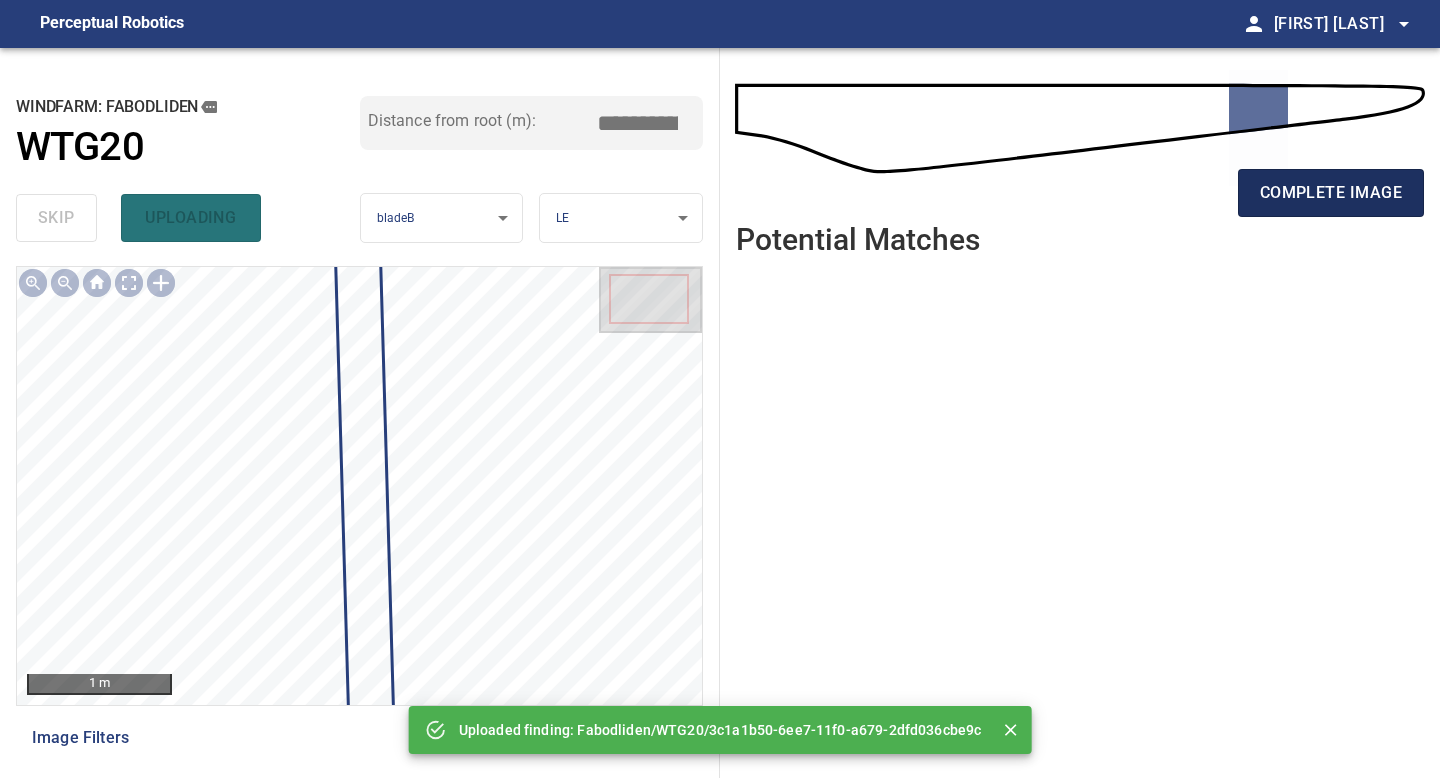 click on "complete image" at bounding box center [1331, 193] 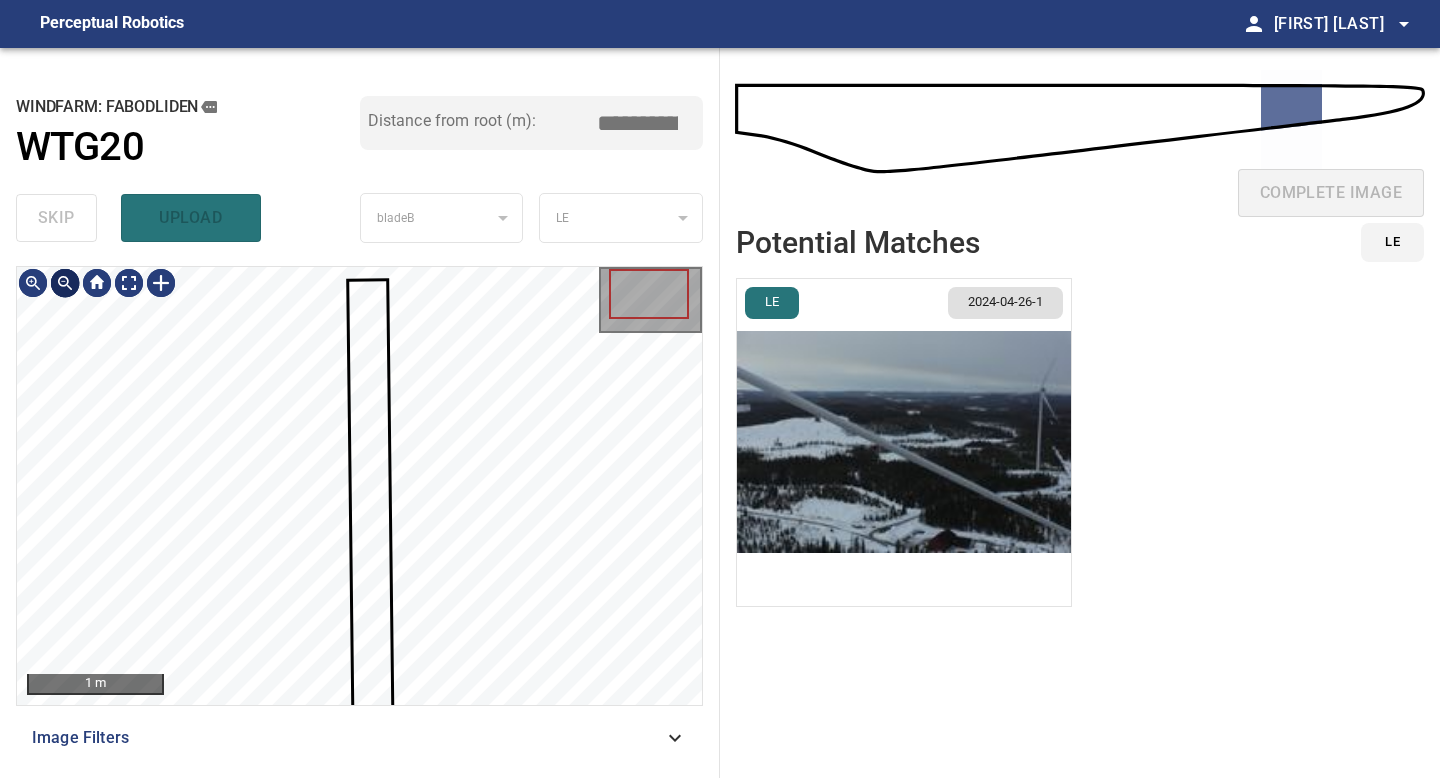 click at bounding box center (65, 283) 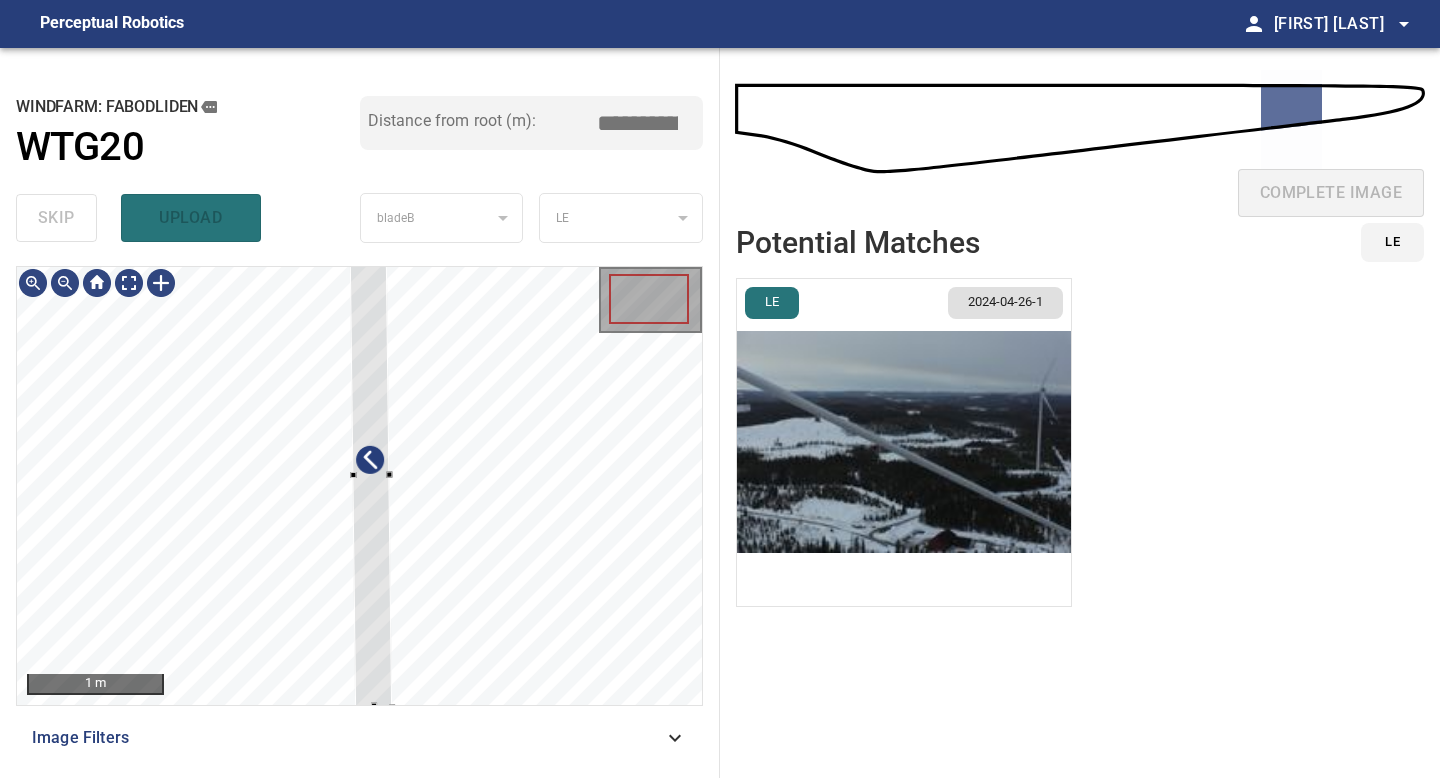 click on "1 m Image Filters" at bounding box center [359, 514] 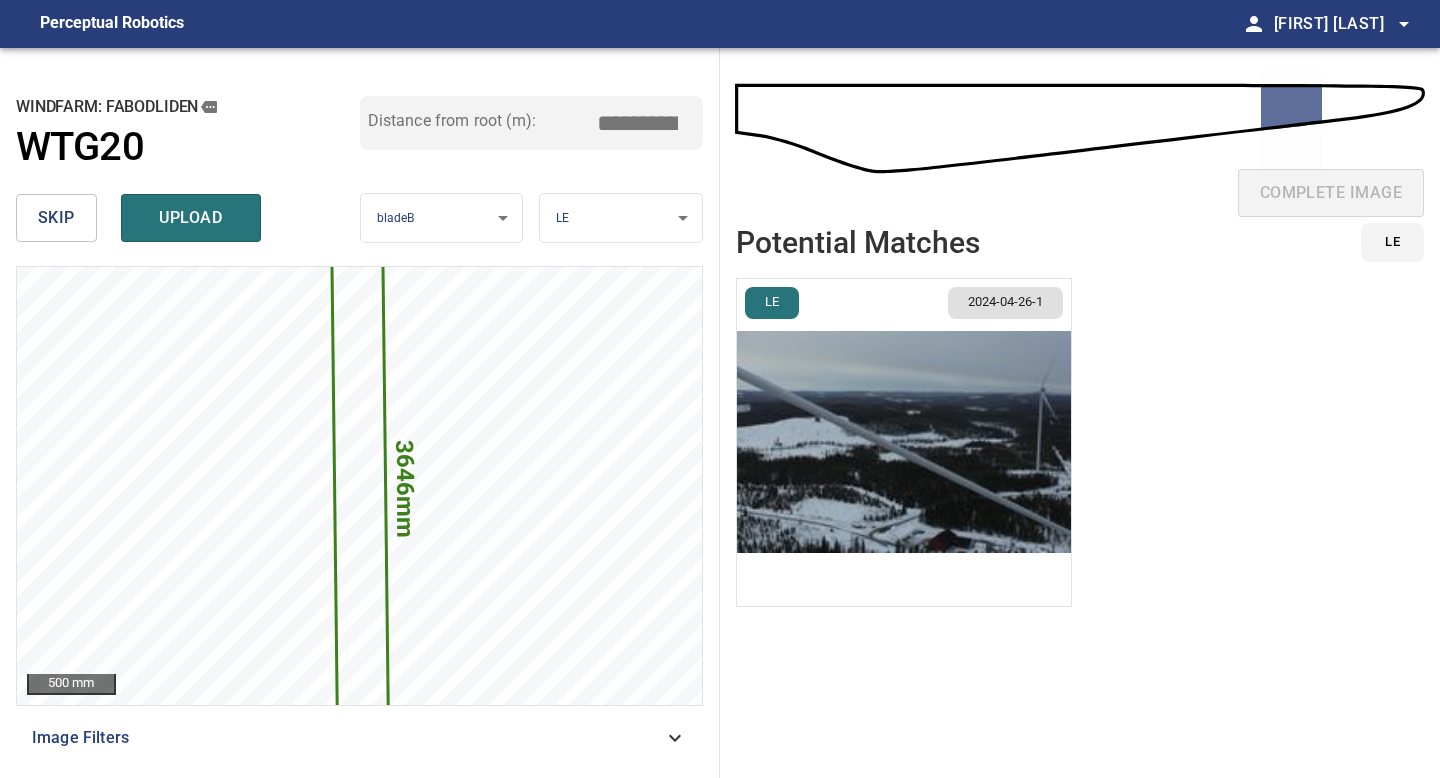 click on "*****" at bounding box center (645, 123) 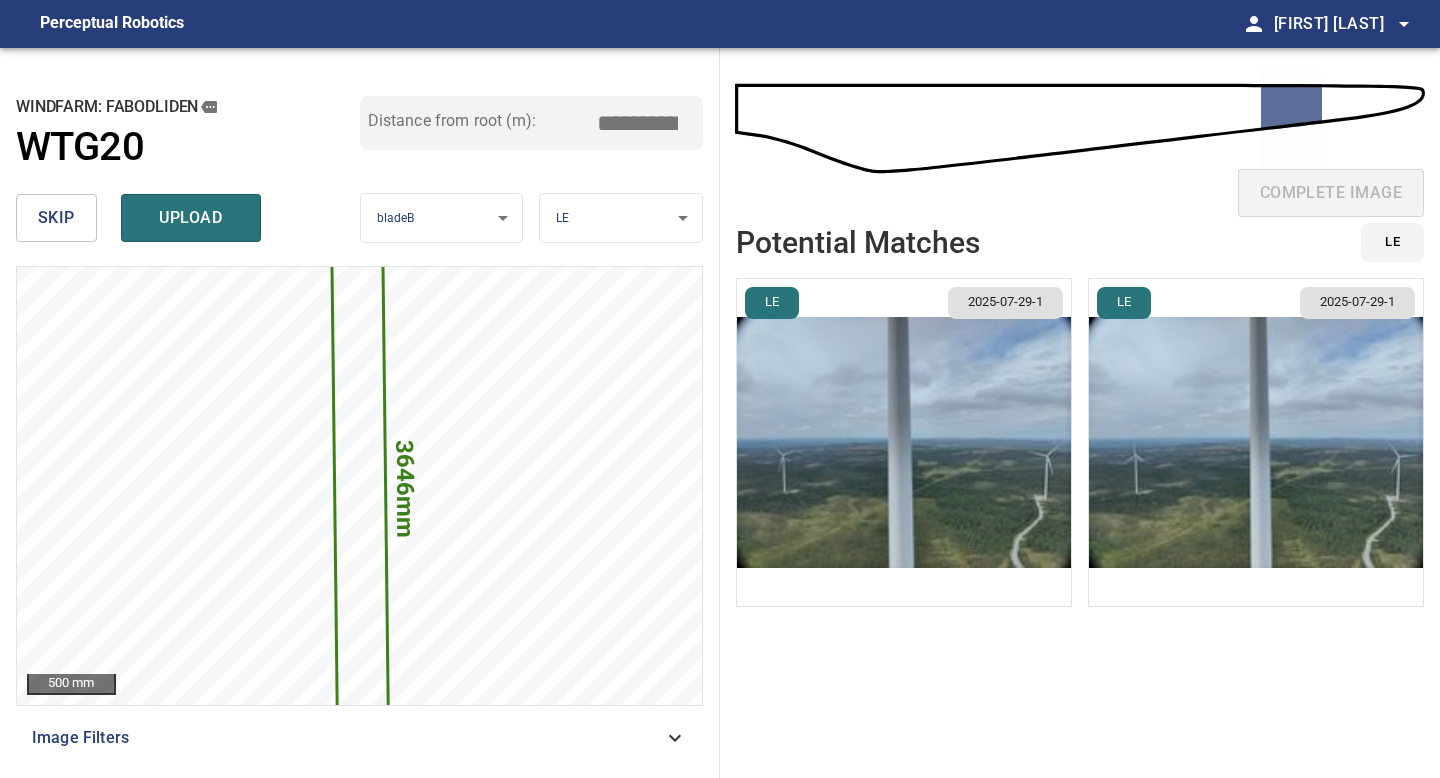 type on "*****" 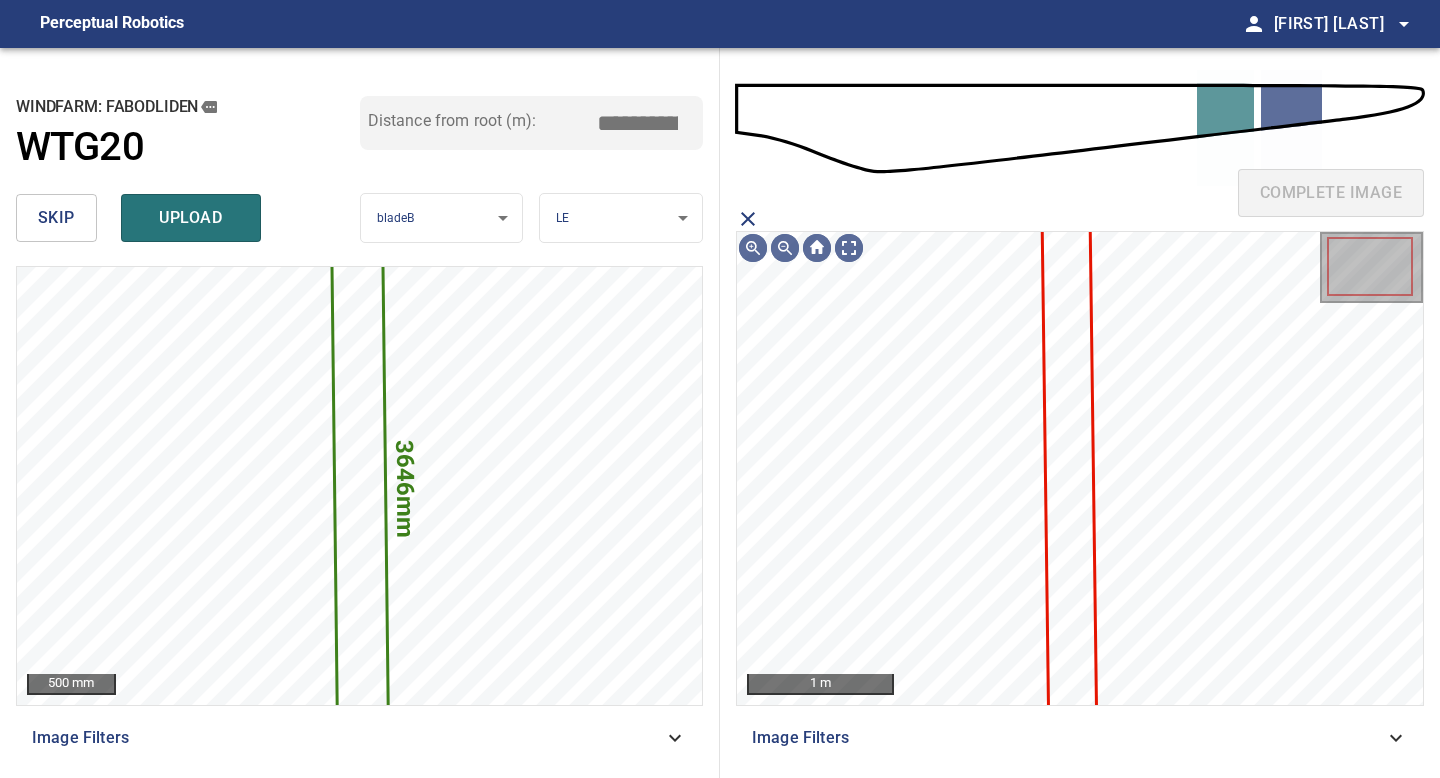 click 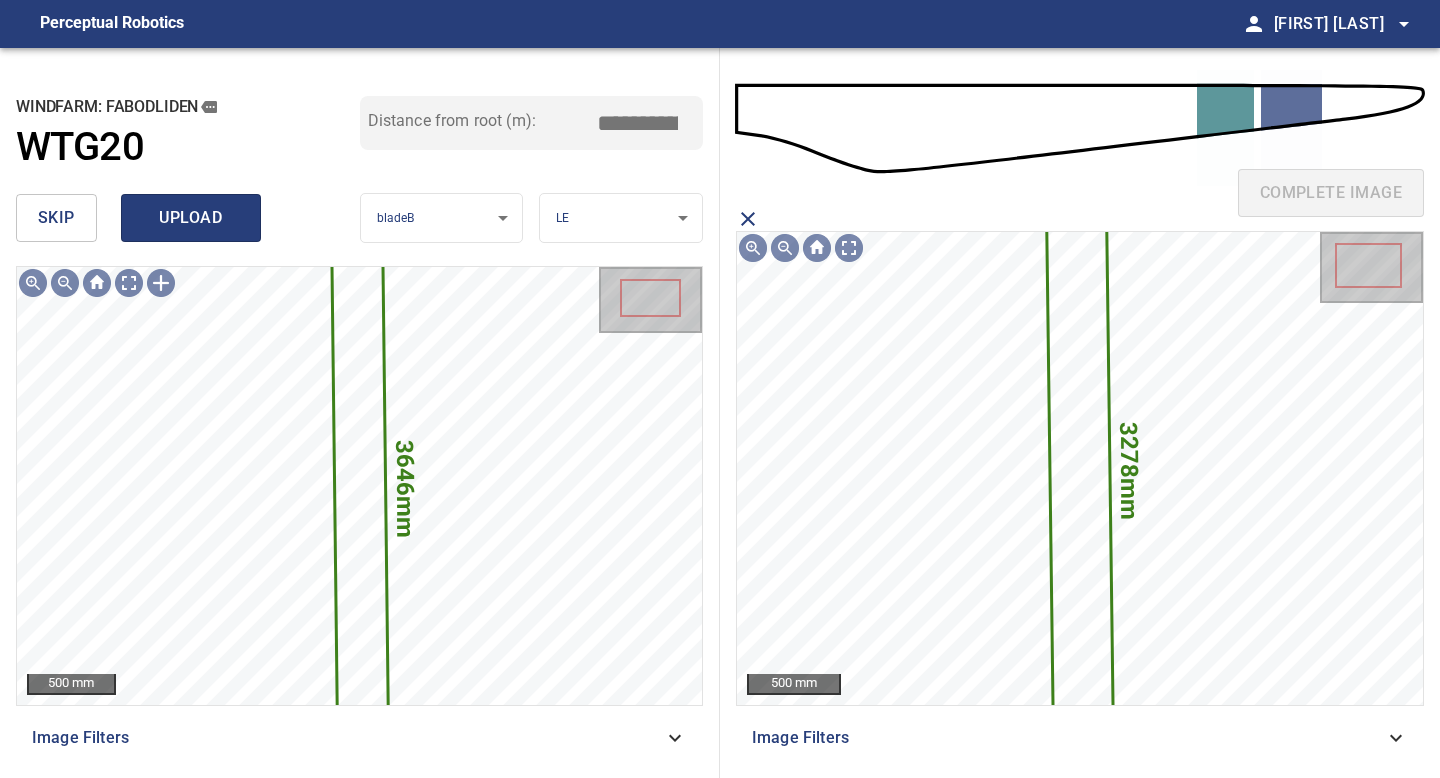 click on "upload" at bounding box center (191, 218) 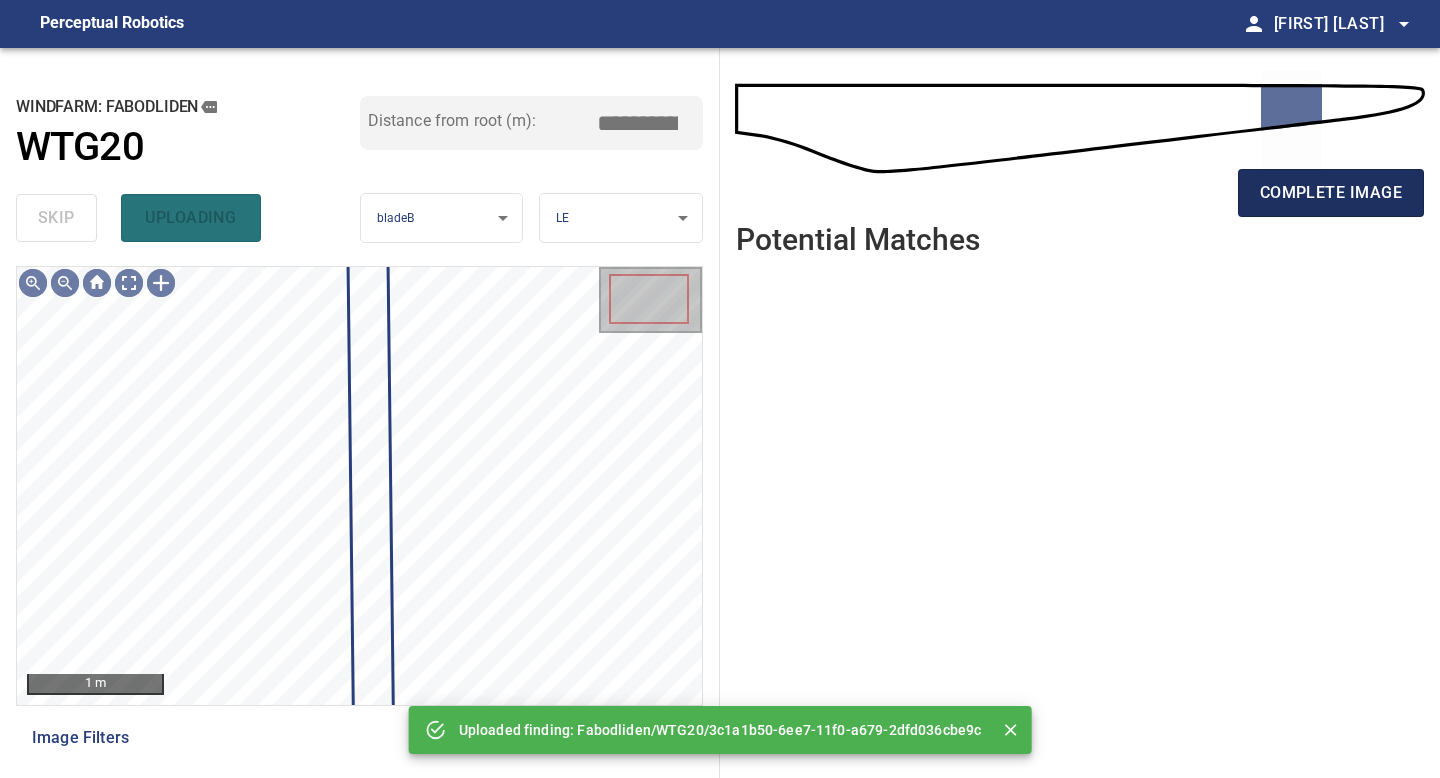 click on "complete image" at bounding box center (1331, 193) 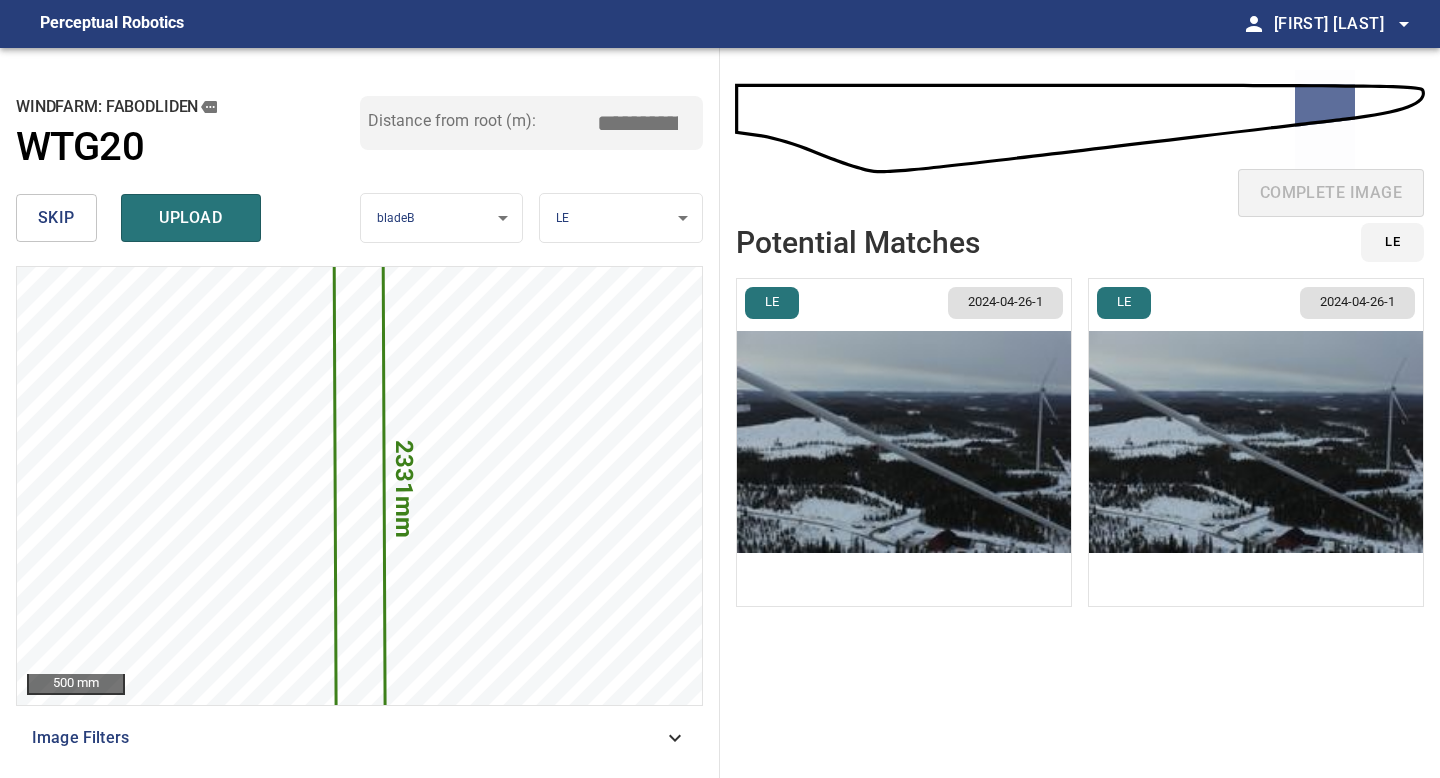 click on "*****" at bounding box center (645, 123) 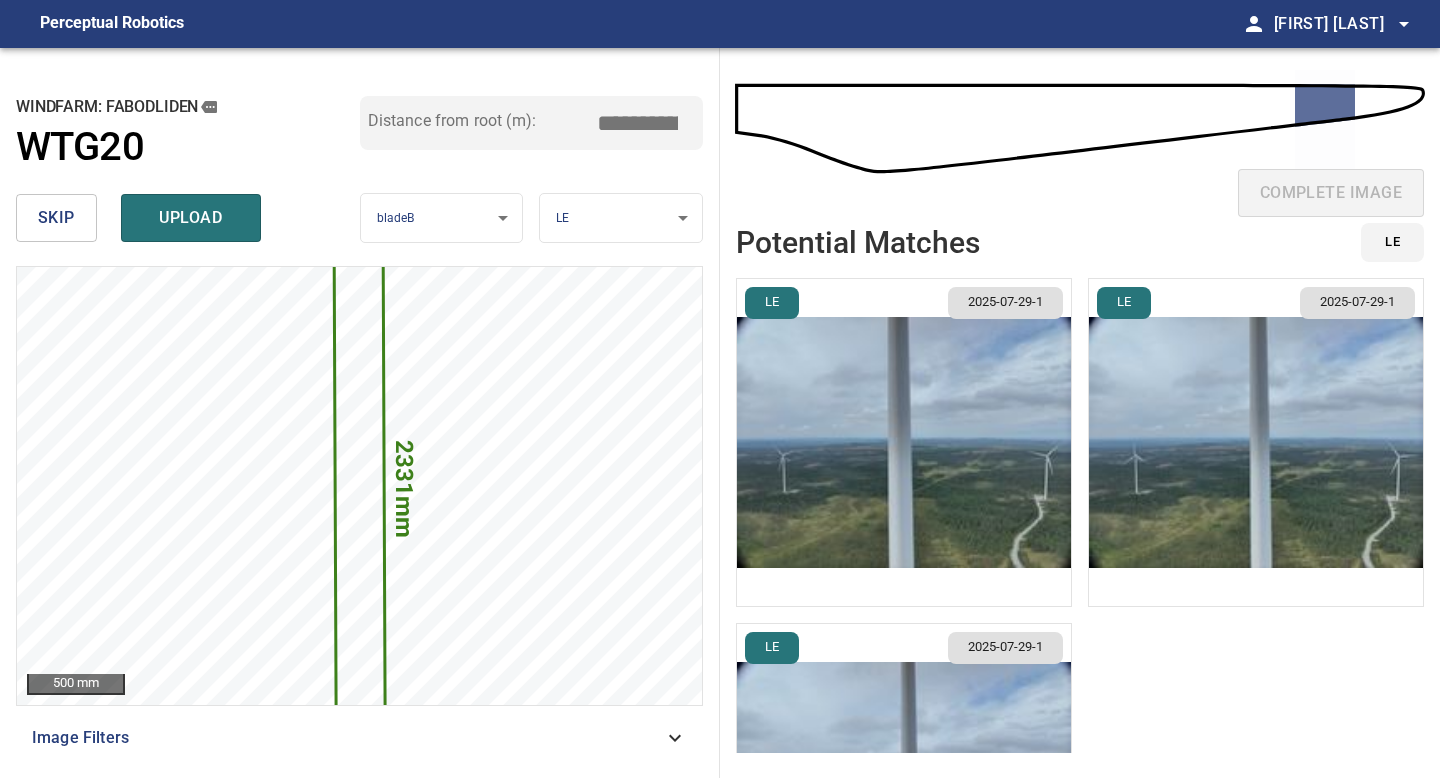 type on "*****" 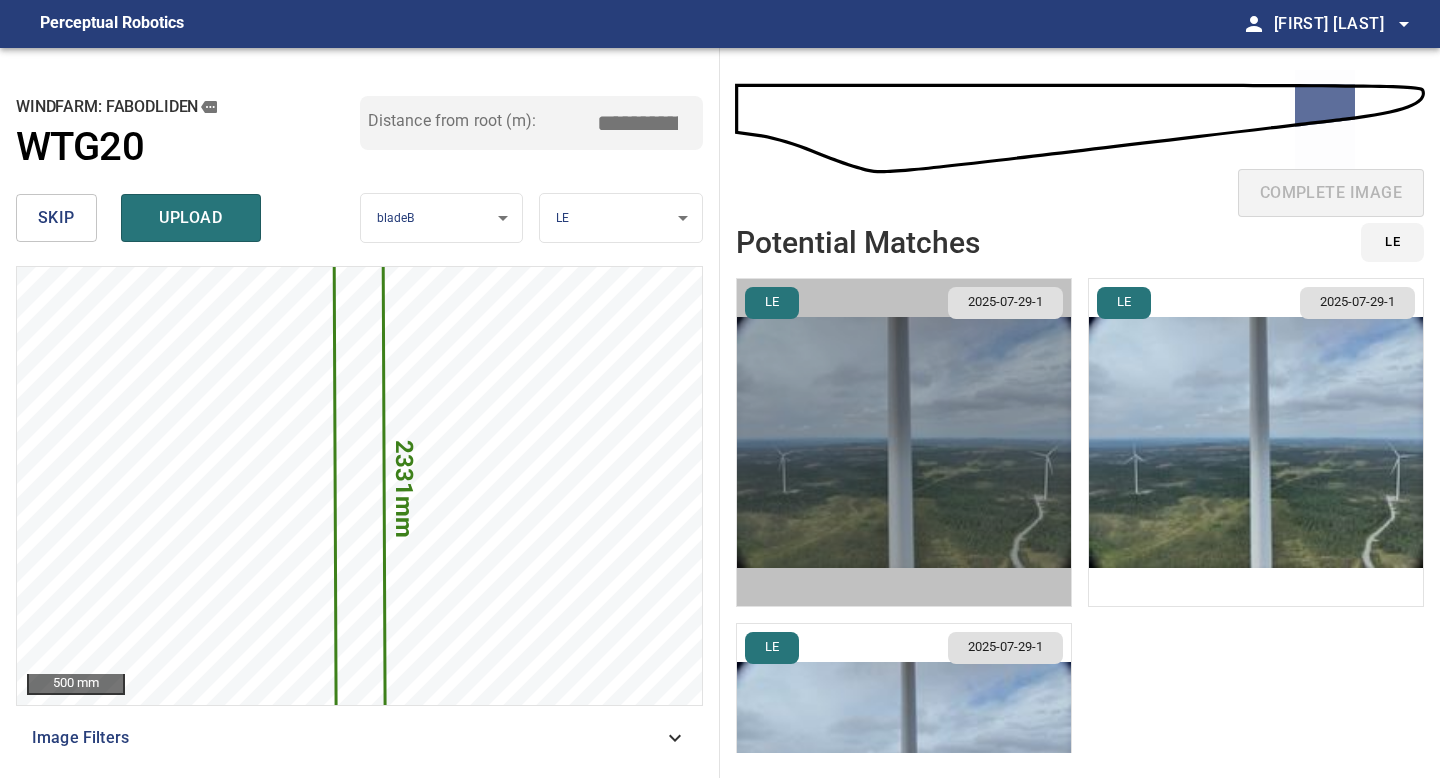 click at bounding box center [904, 442] 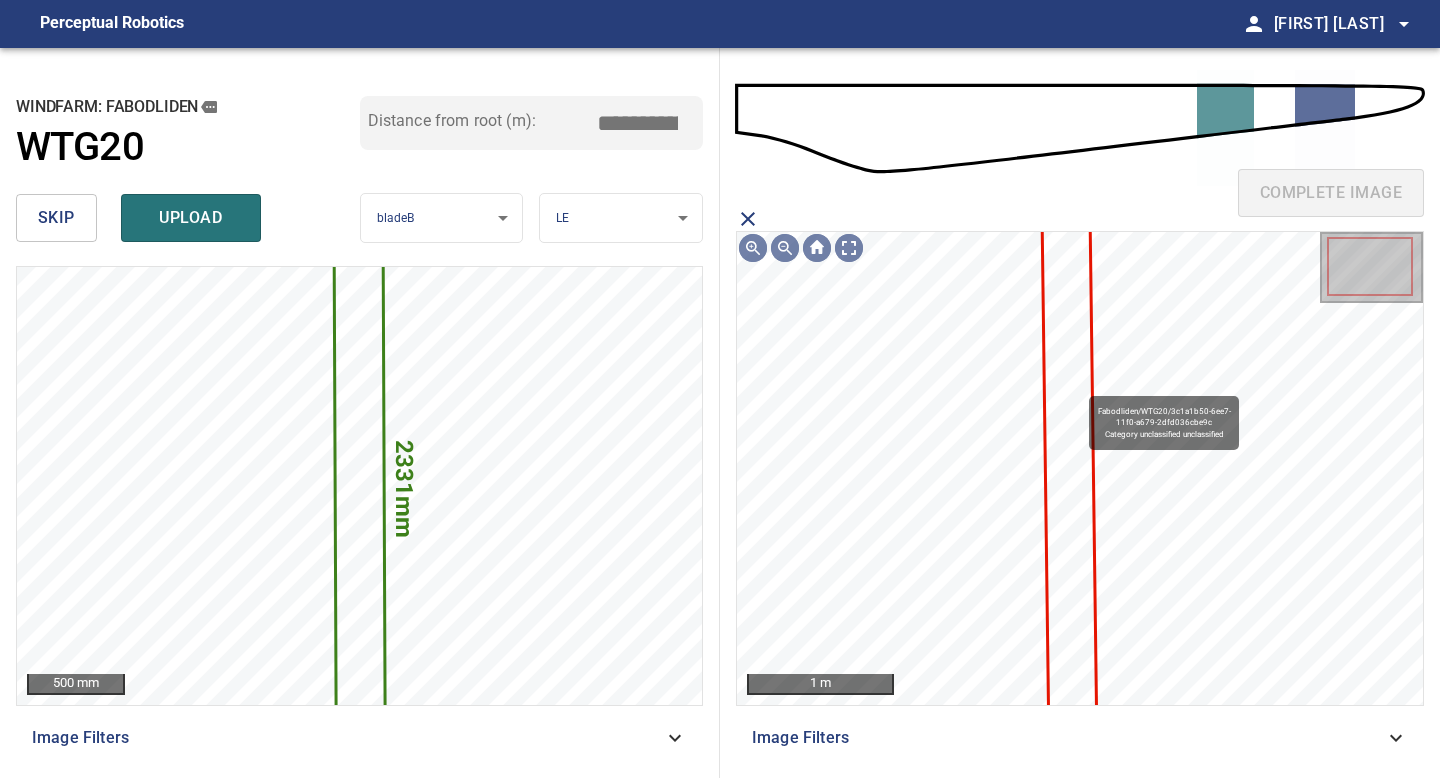click 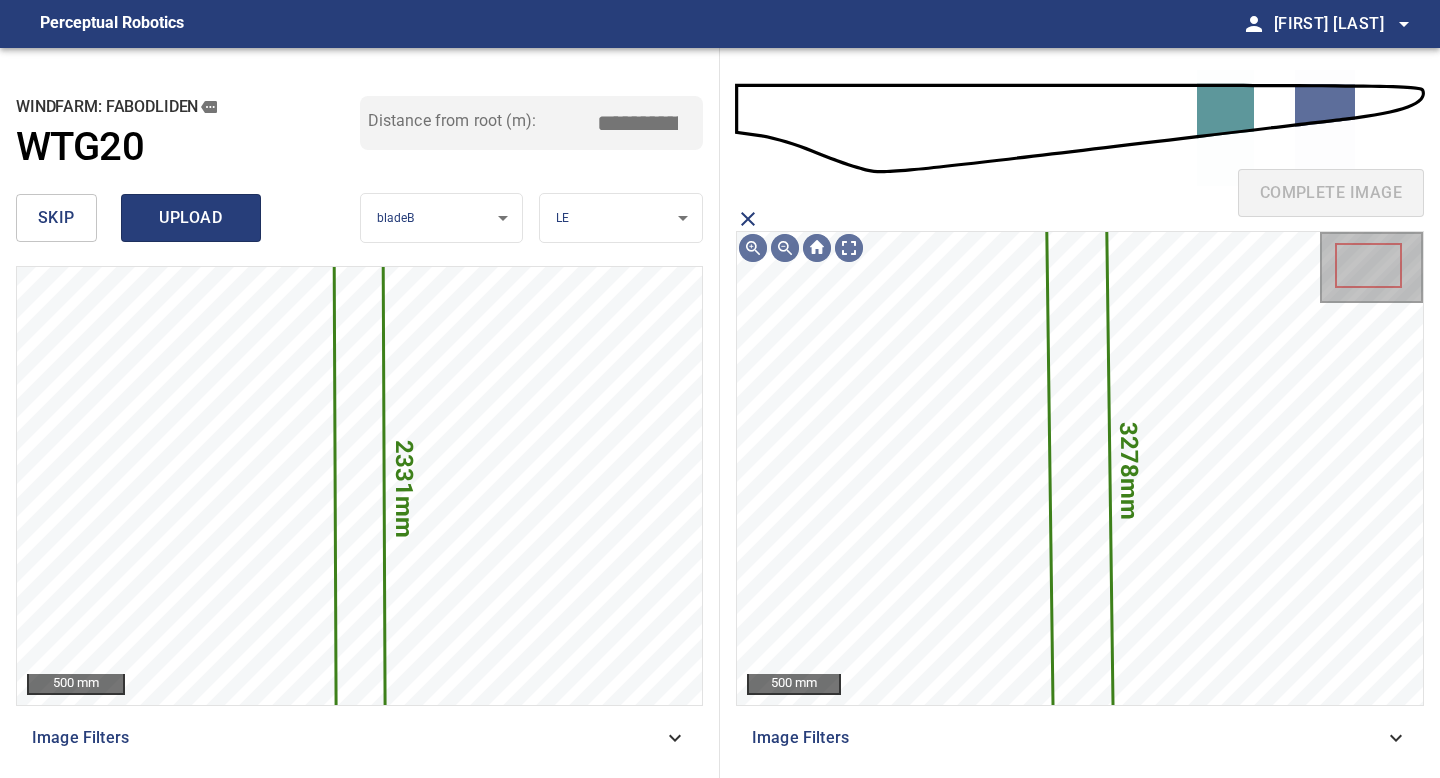 click on "upload" at bounding box center [191, 218] 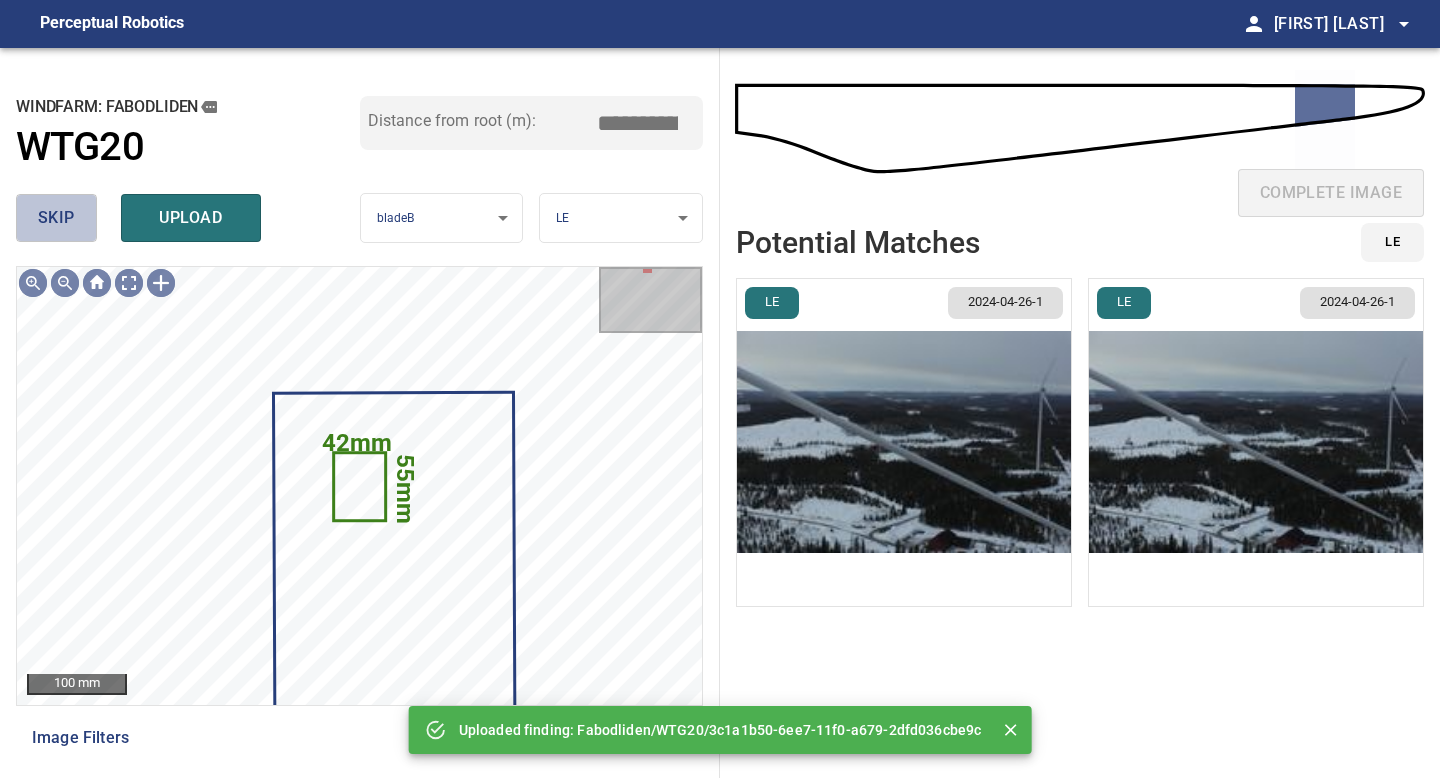 click on "skip" at bounding box center (56, 218) 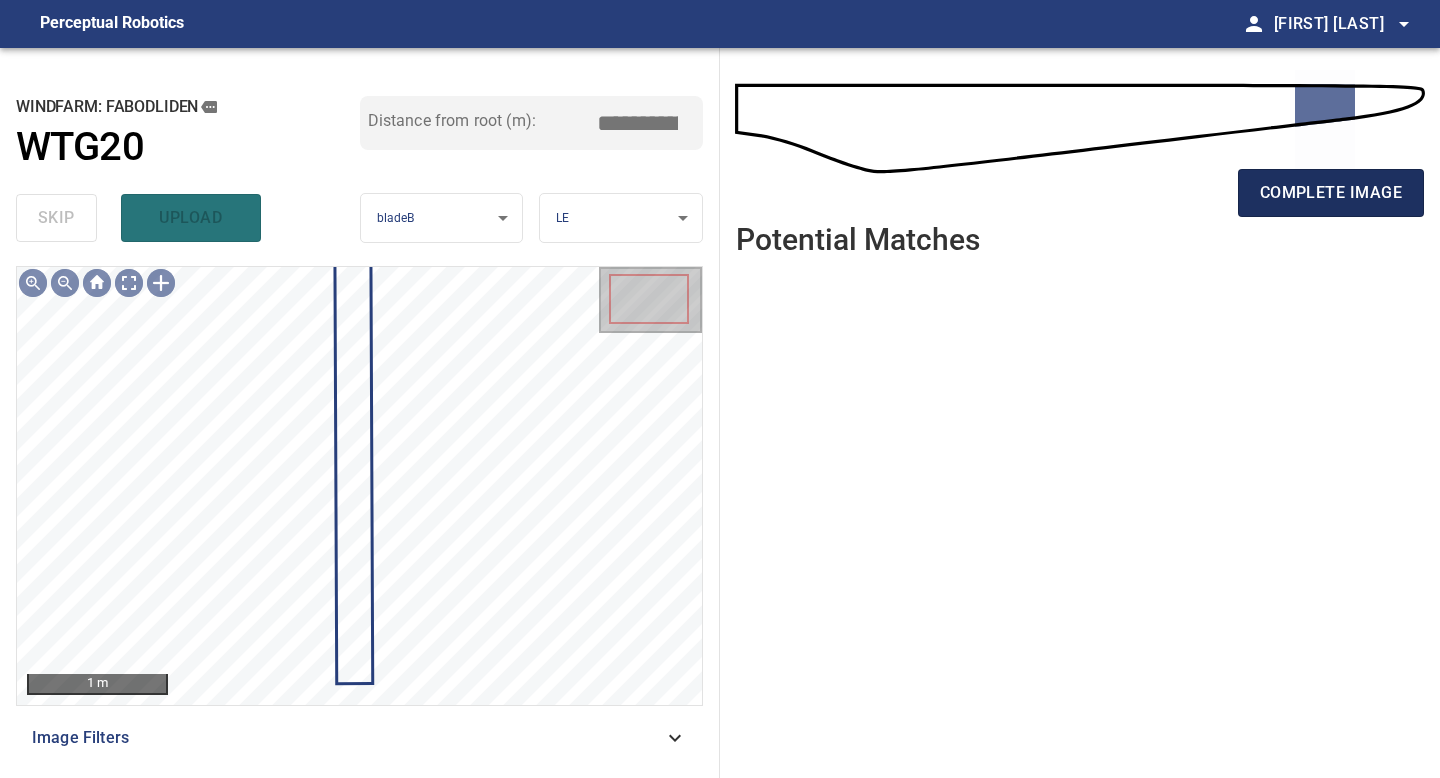 click on "complete image" at bounding box center [1331, 193] 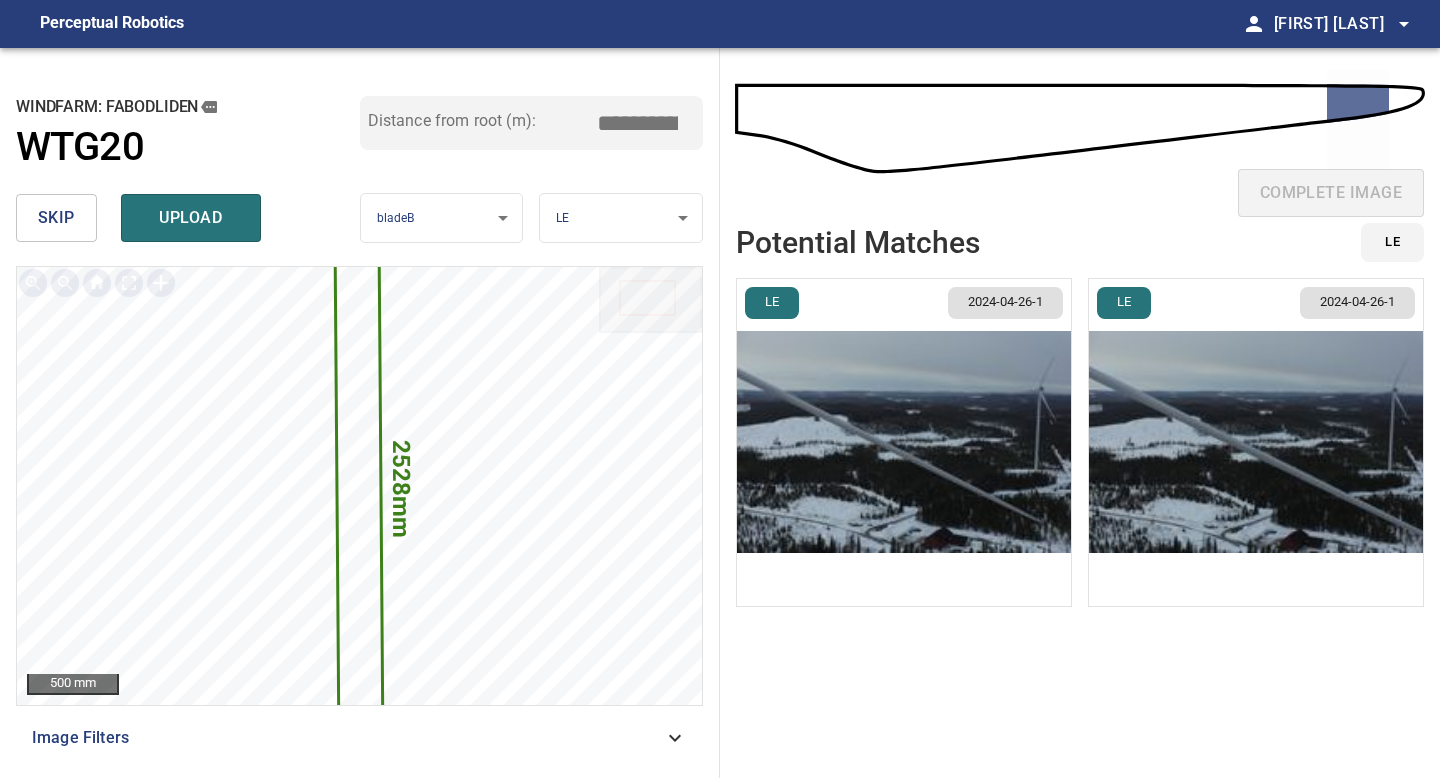 drag, startPoint x: 644, startPoint y: 118, endPoint x: 585, endPoint y: 118, distance: 59 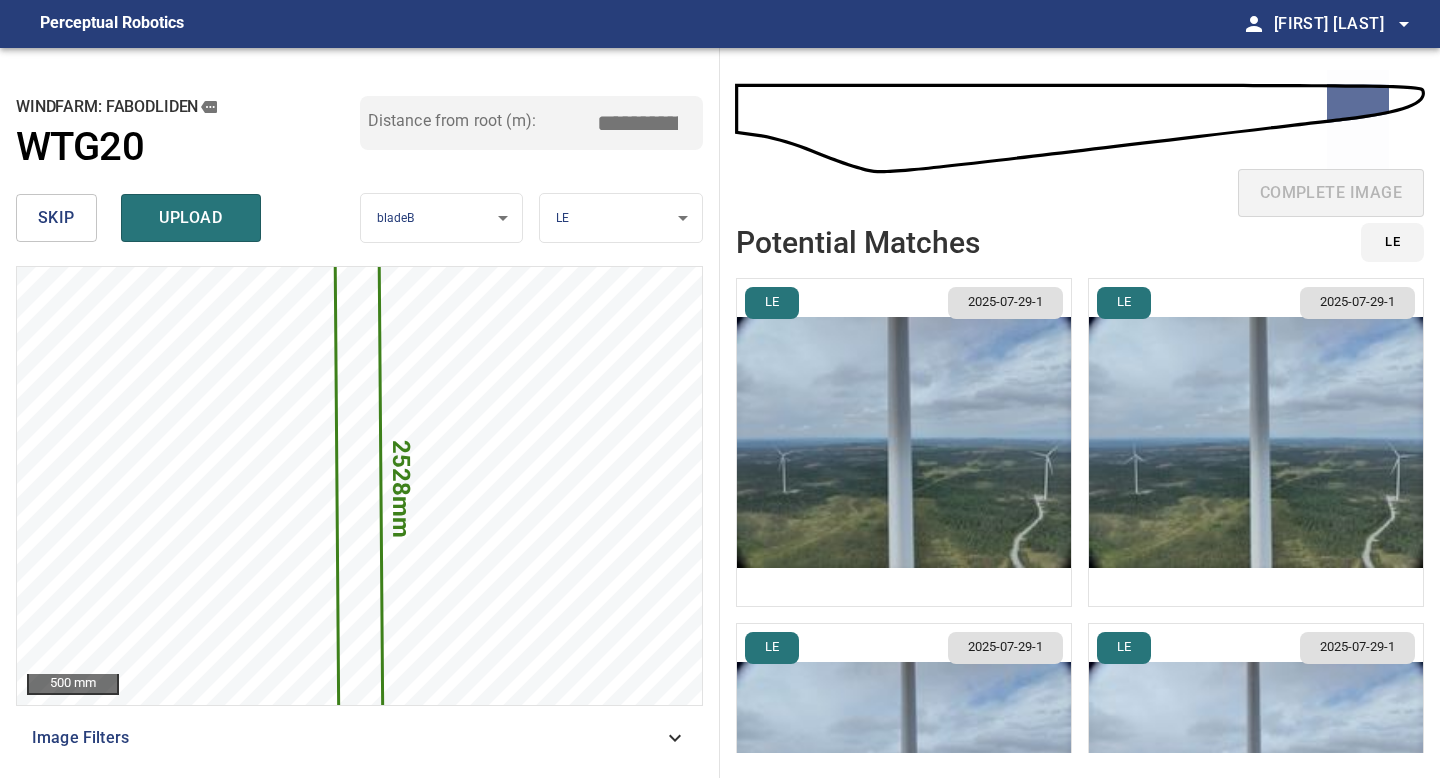 type on "*****" 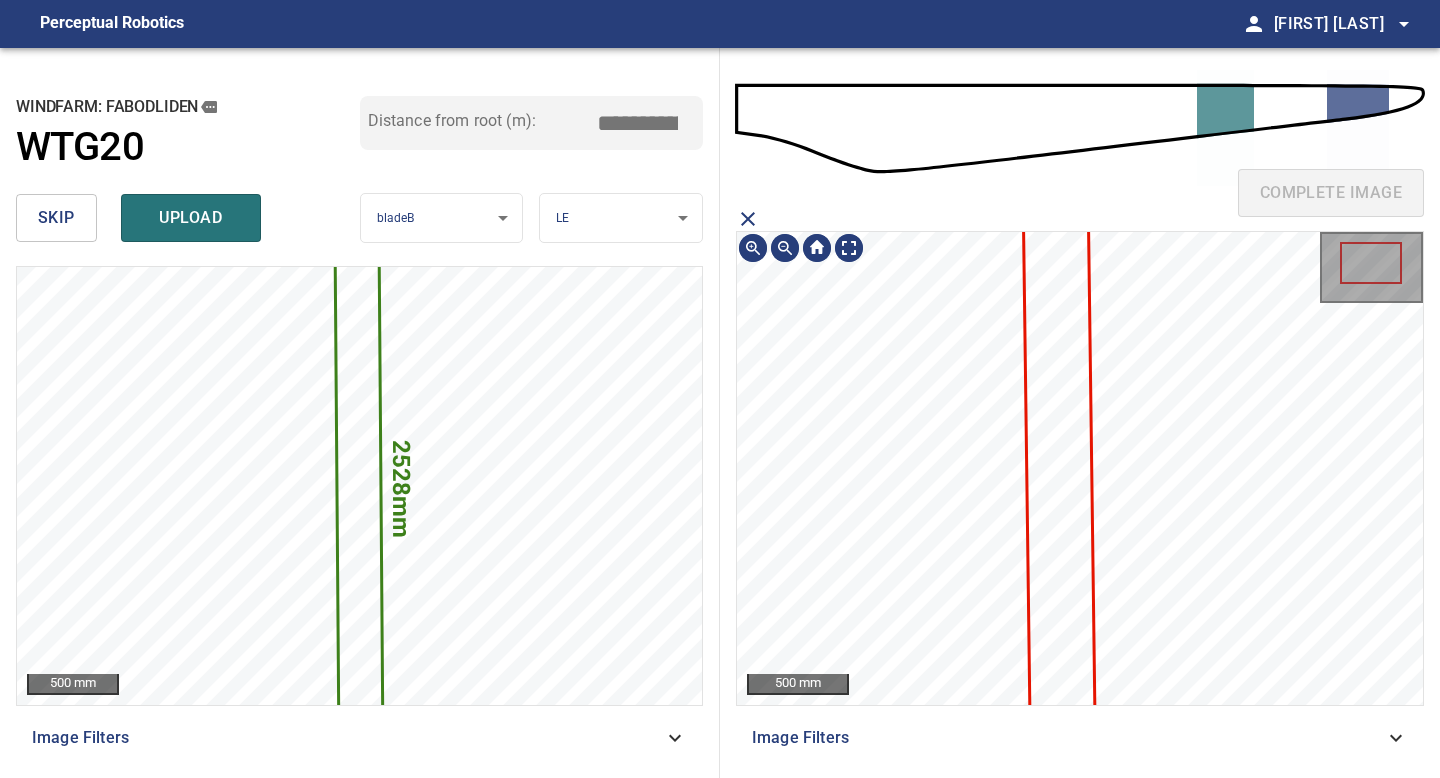 click 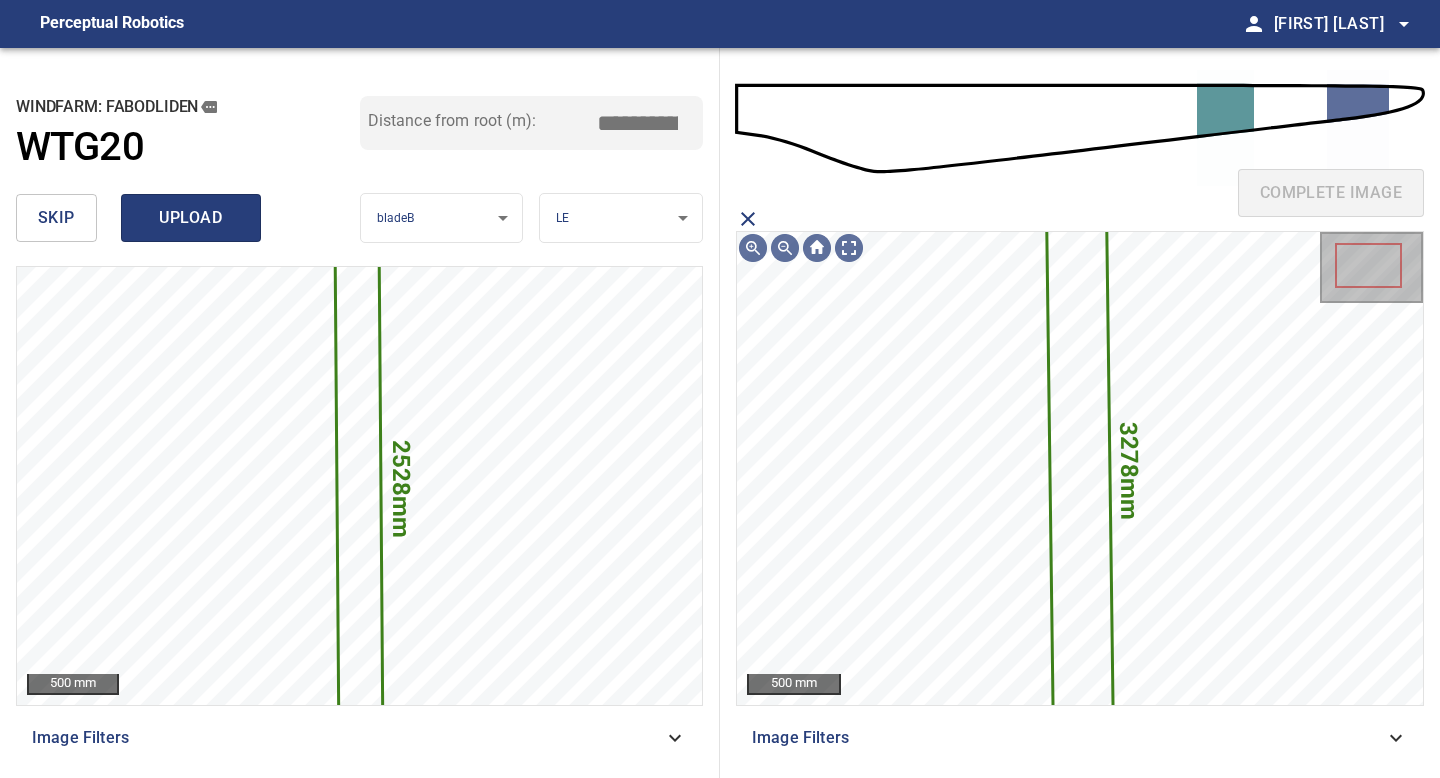 click on "upload" at bounding box center (191, 218) 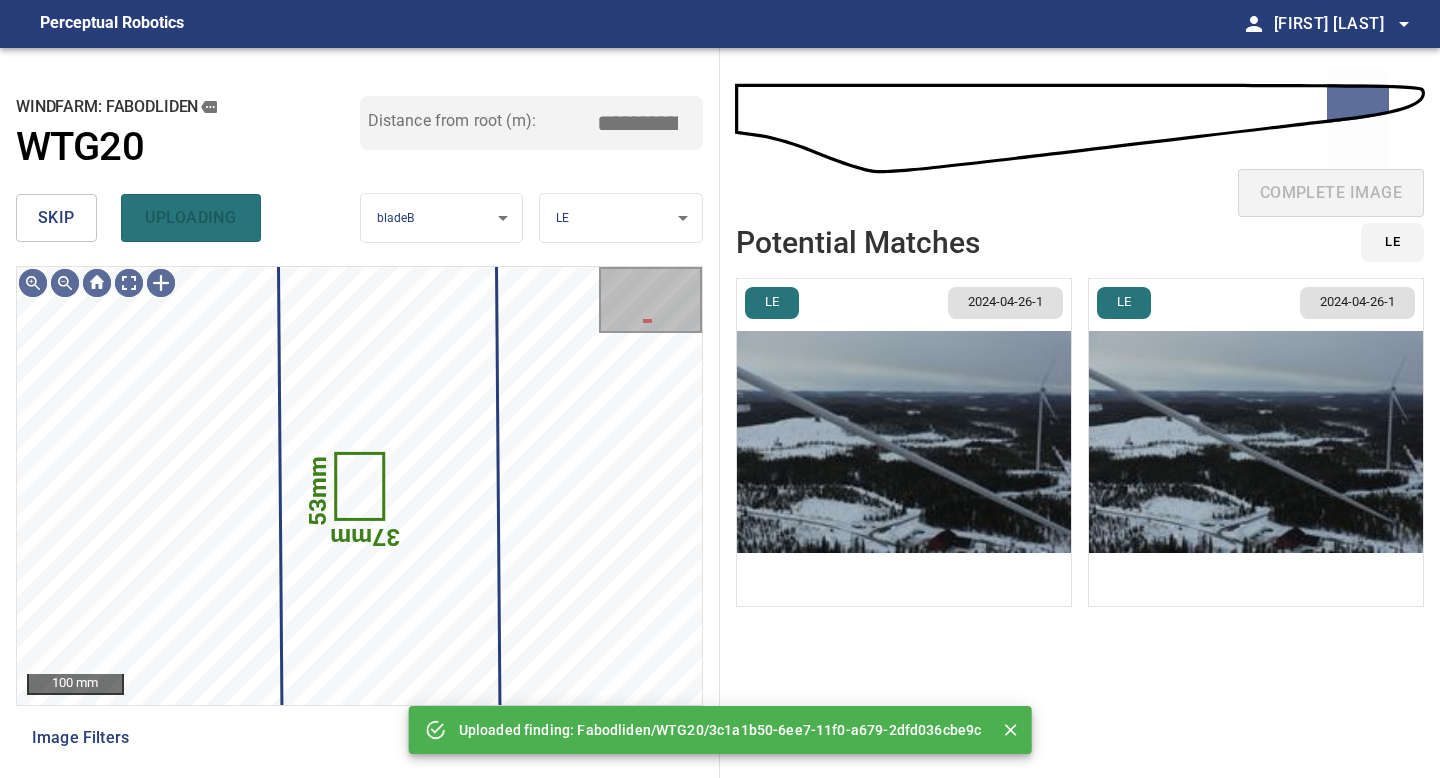click on "skip" at bounding box center (56, 218) 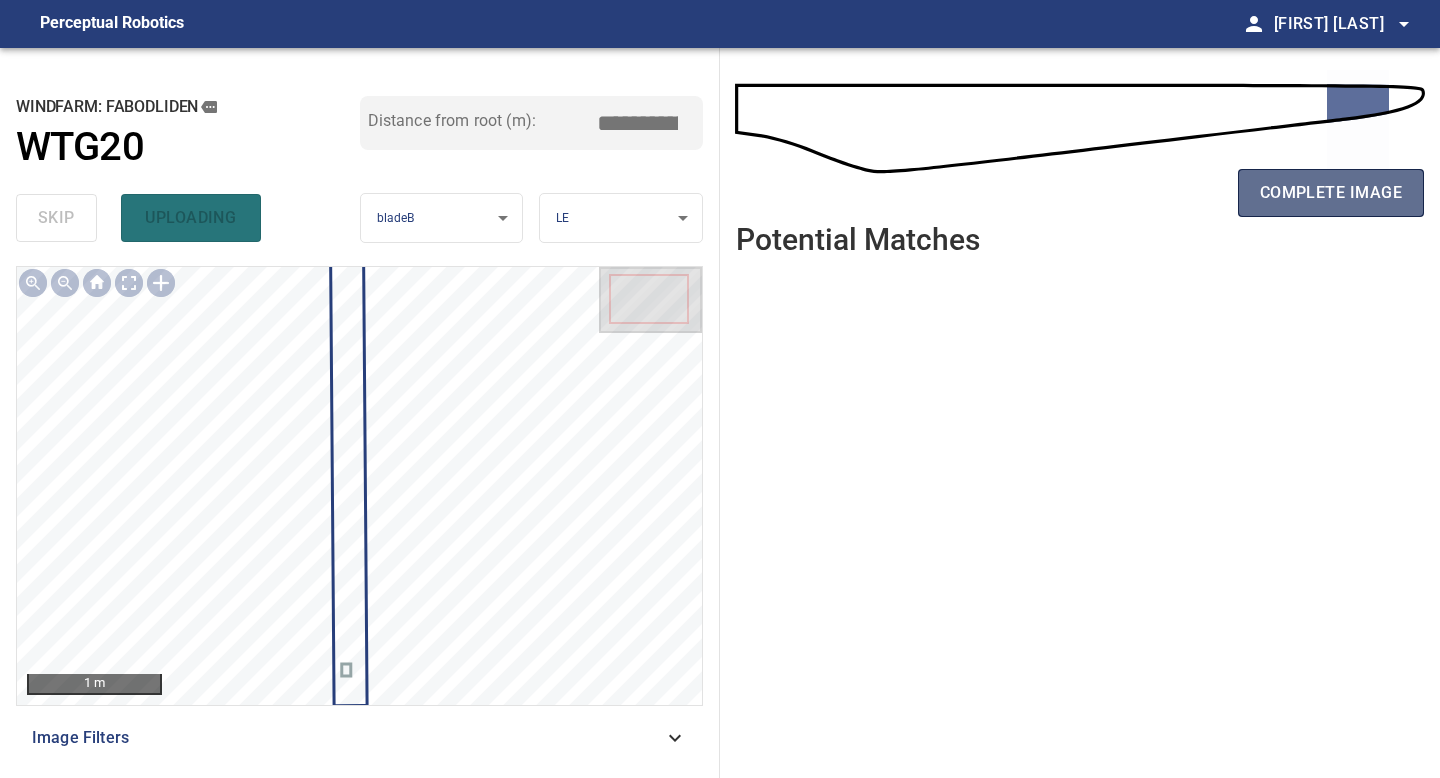 click on "complete image" at bounding box center (1331, 193) 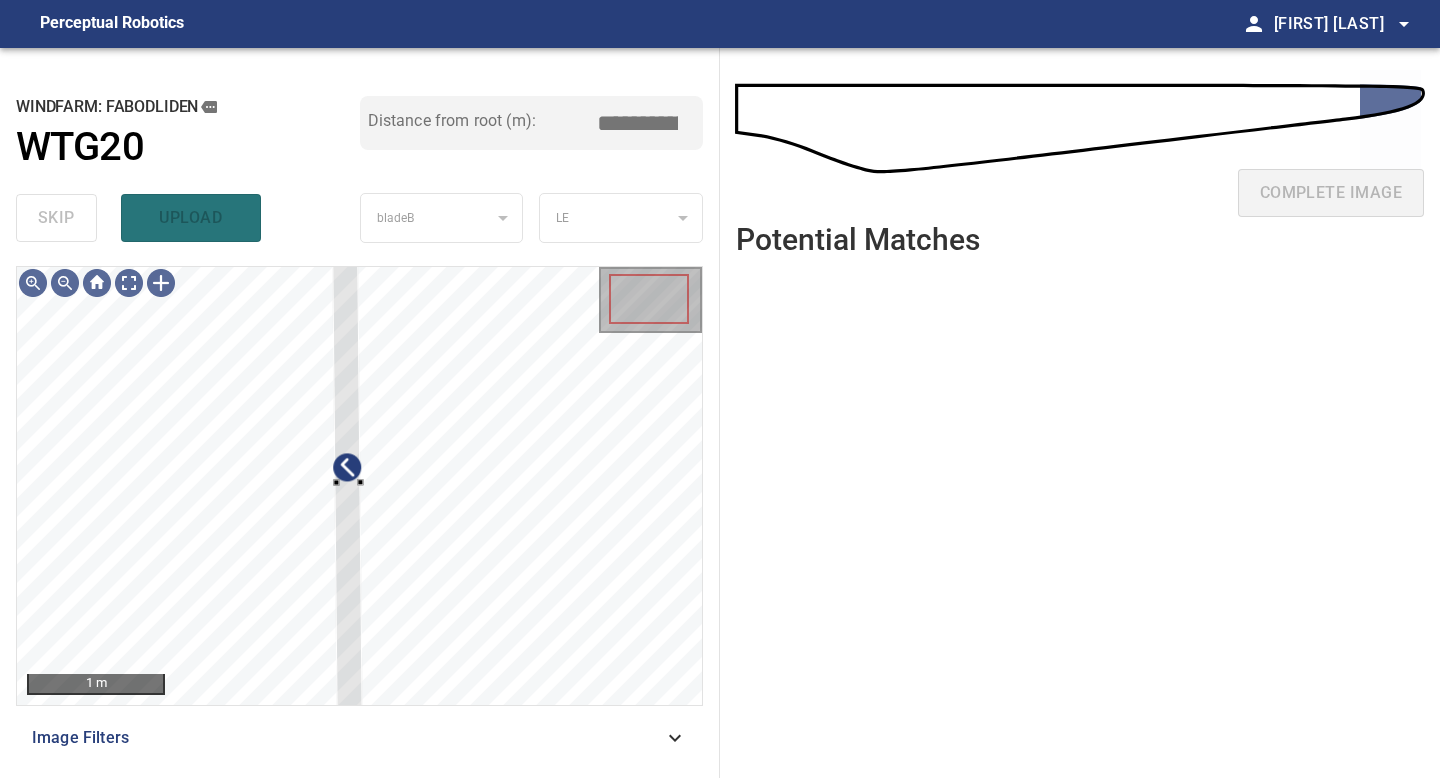 click on "1 m Image Filters" at bounding box center [359, 514] 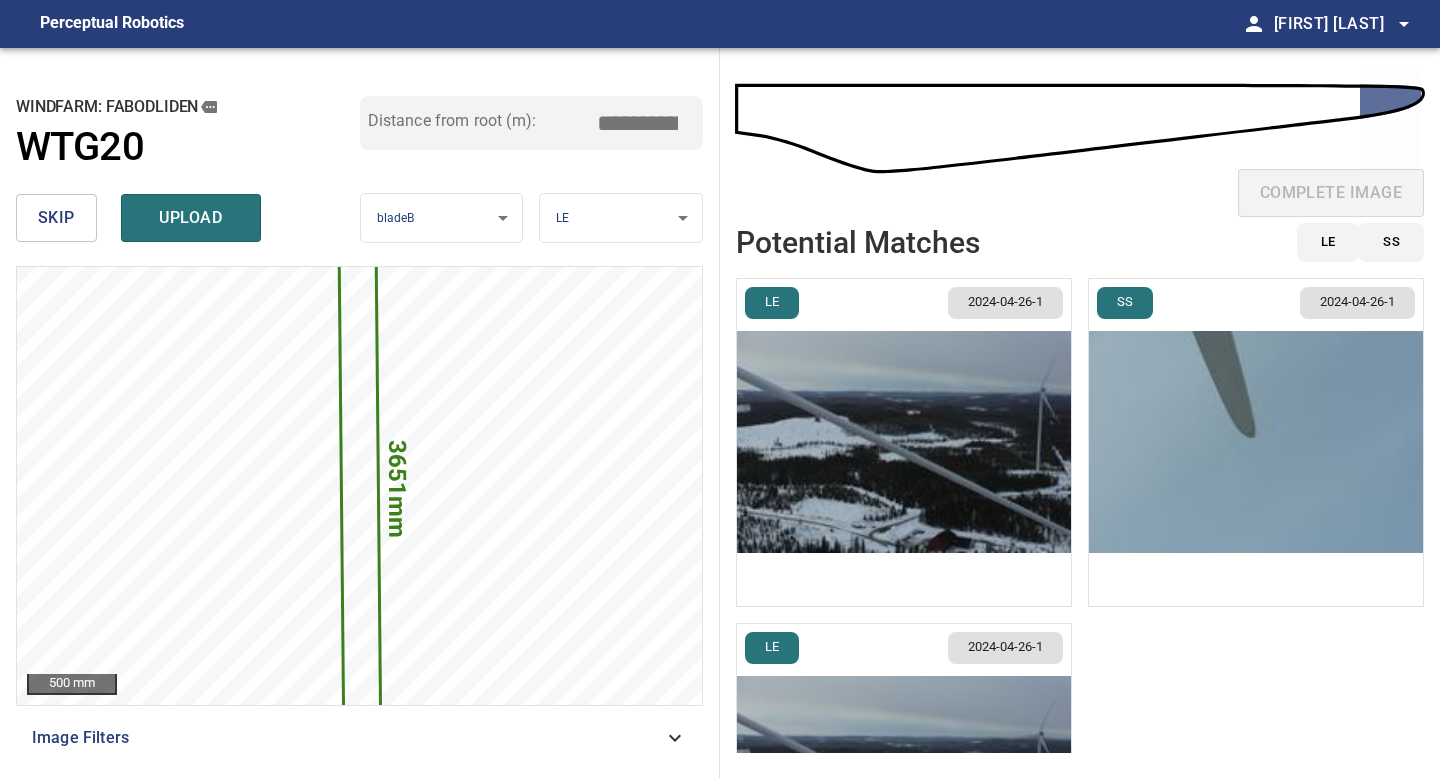 drag, startPoint x: 648, startPoint y: 123, endPoint x: 572, endPoint y: 115, distance: 76.41989 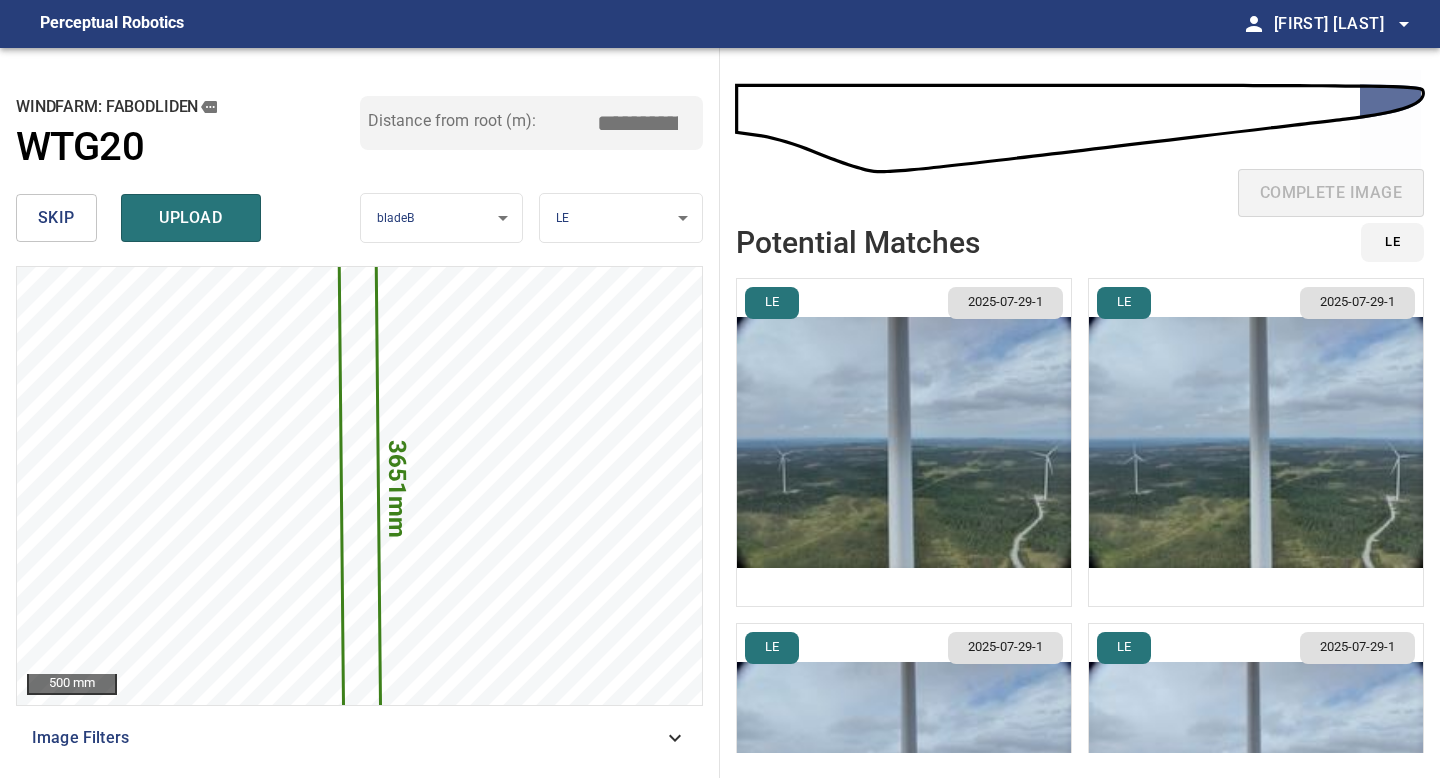 type on "*****" 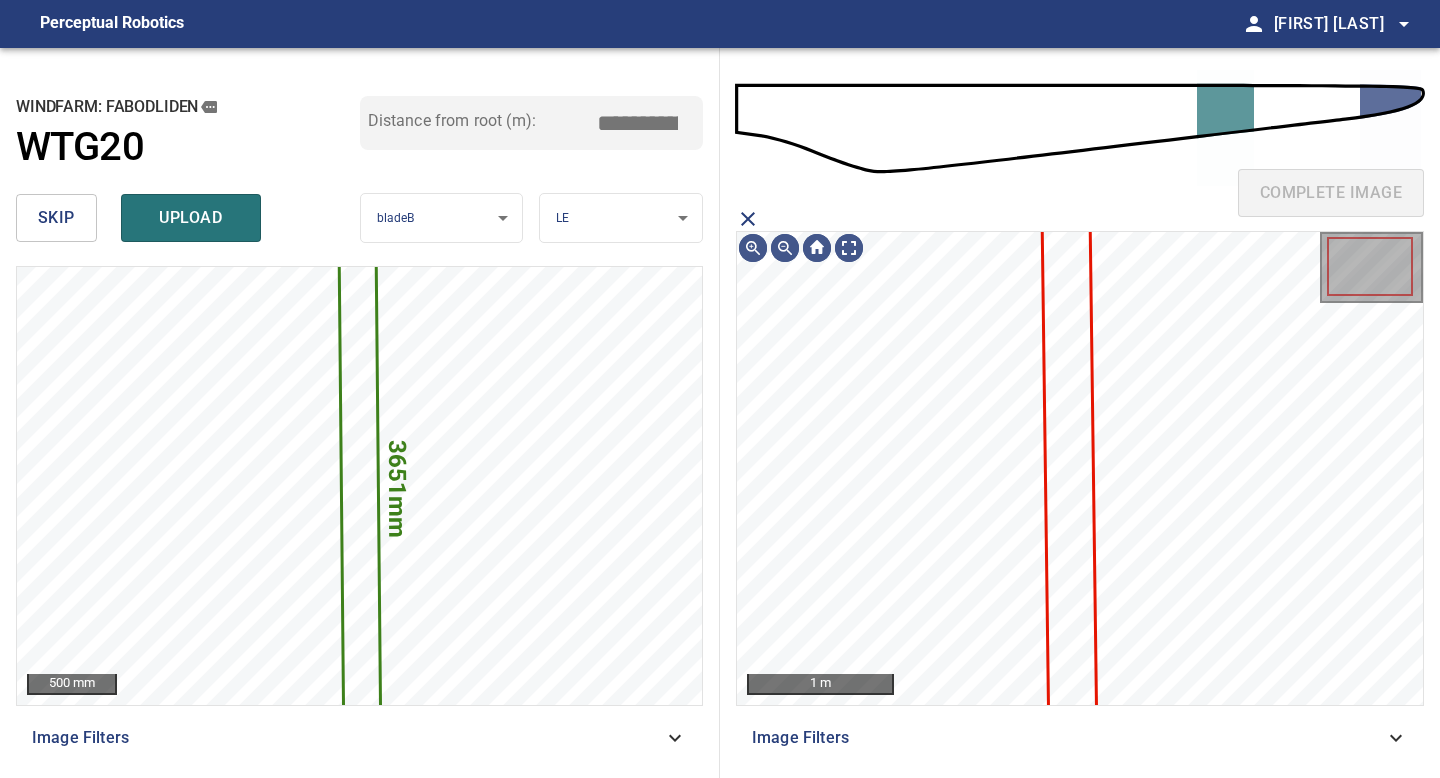 click 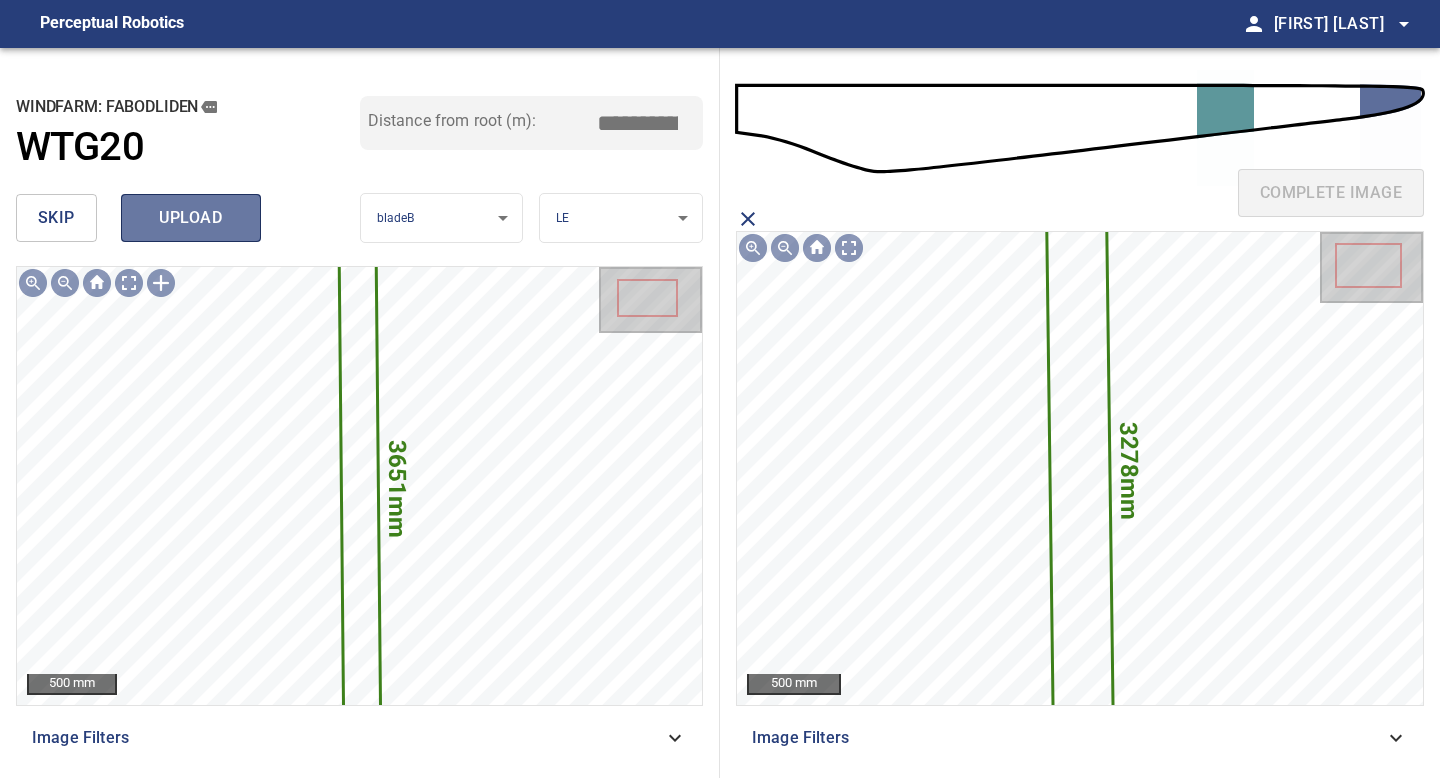 click on "upload" at bounding box center (191, 218) 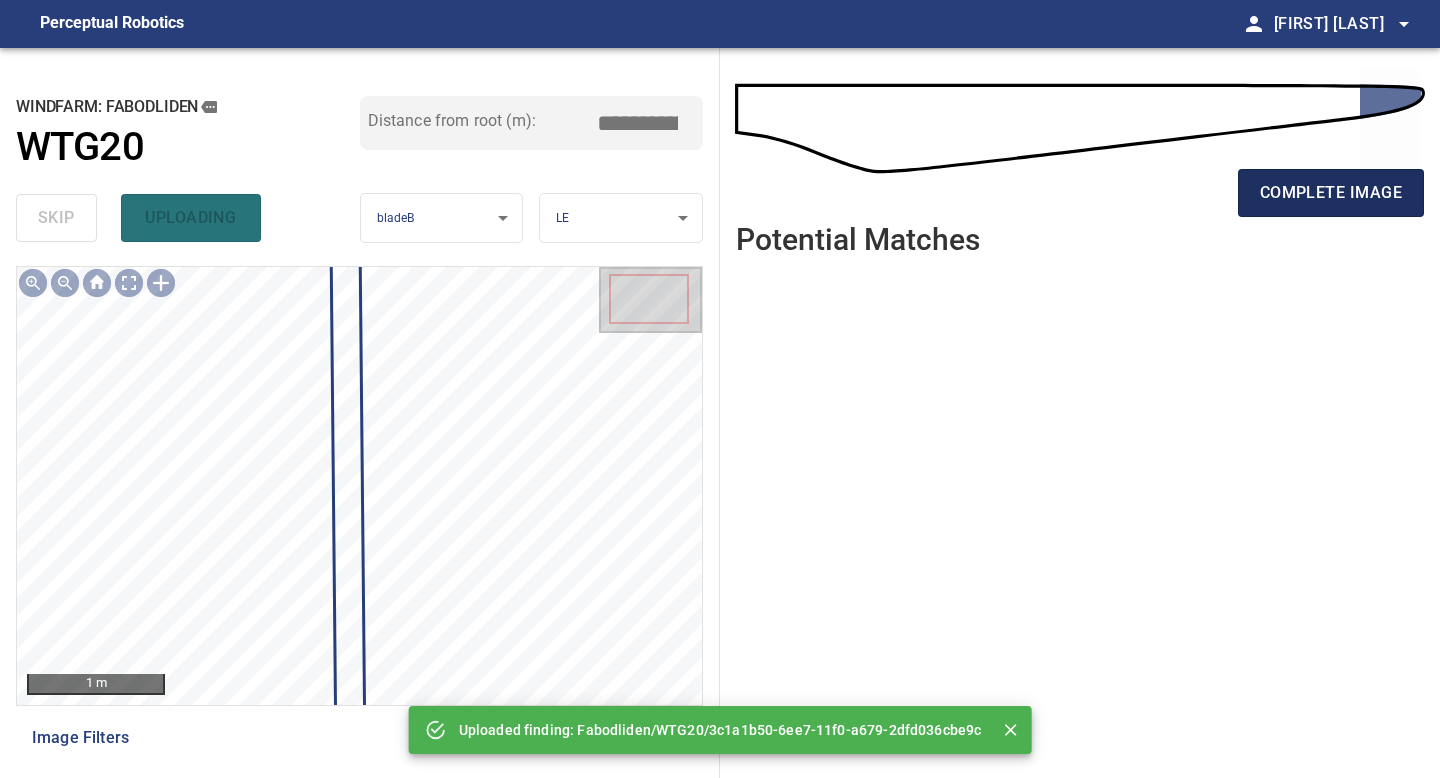 click on "complete image" at bounding box center (1331, 193) 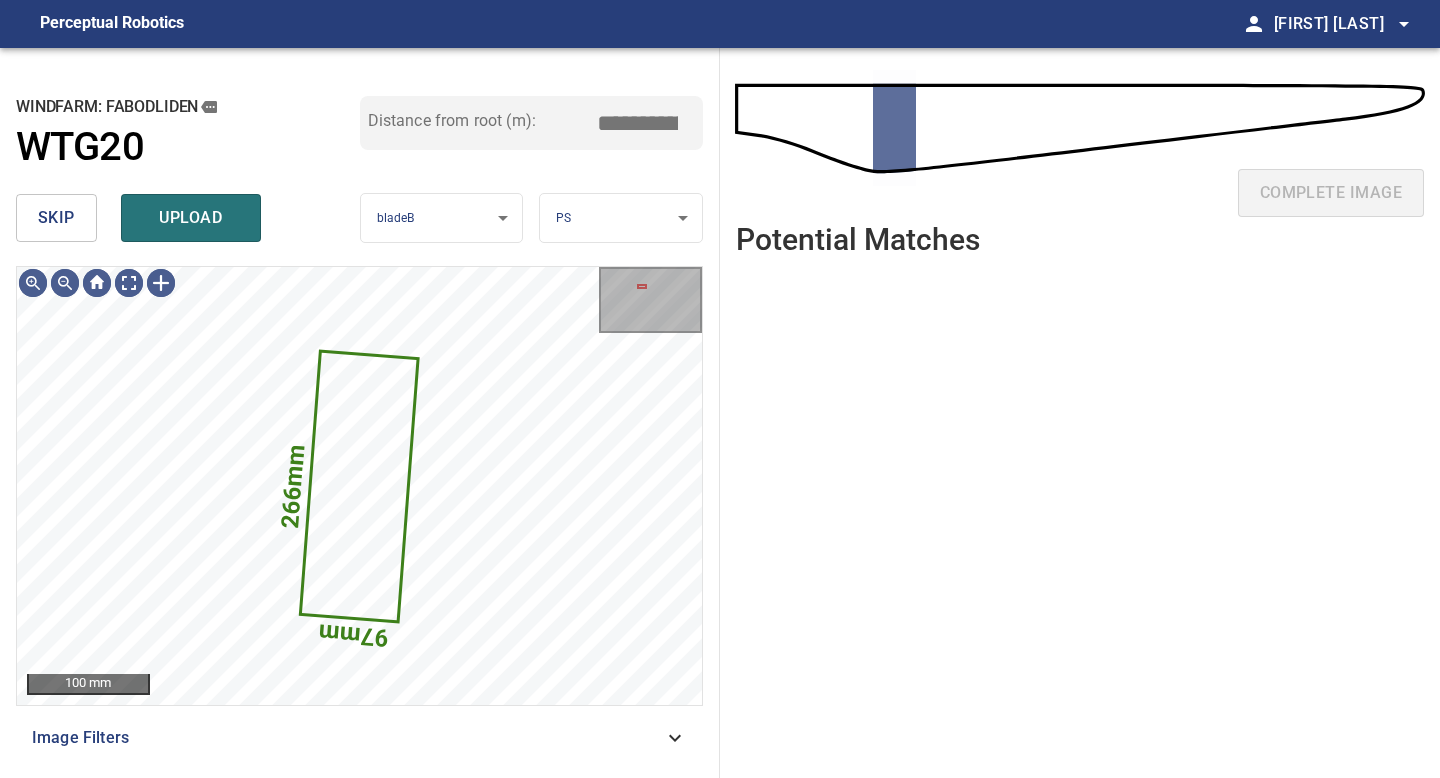 click on "skip upload" at bounding box center [188, 218] 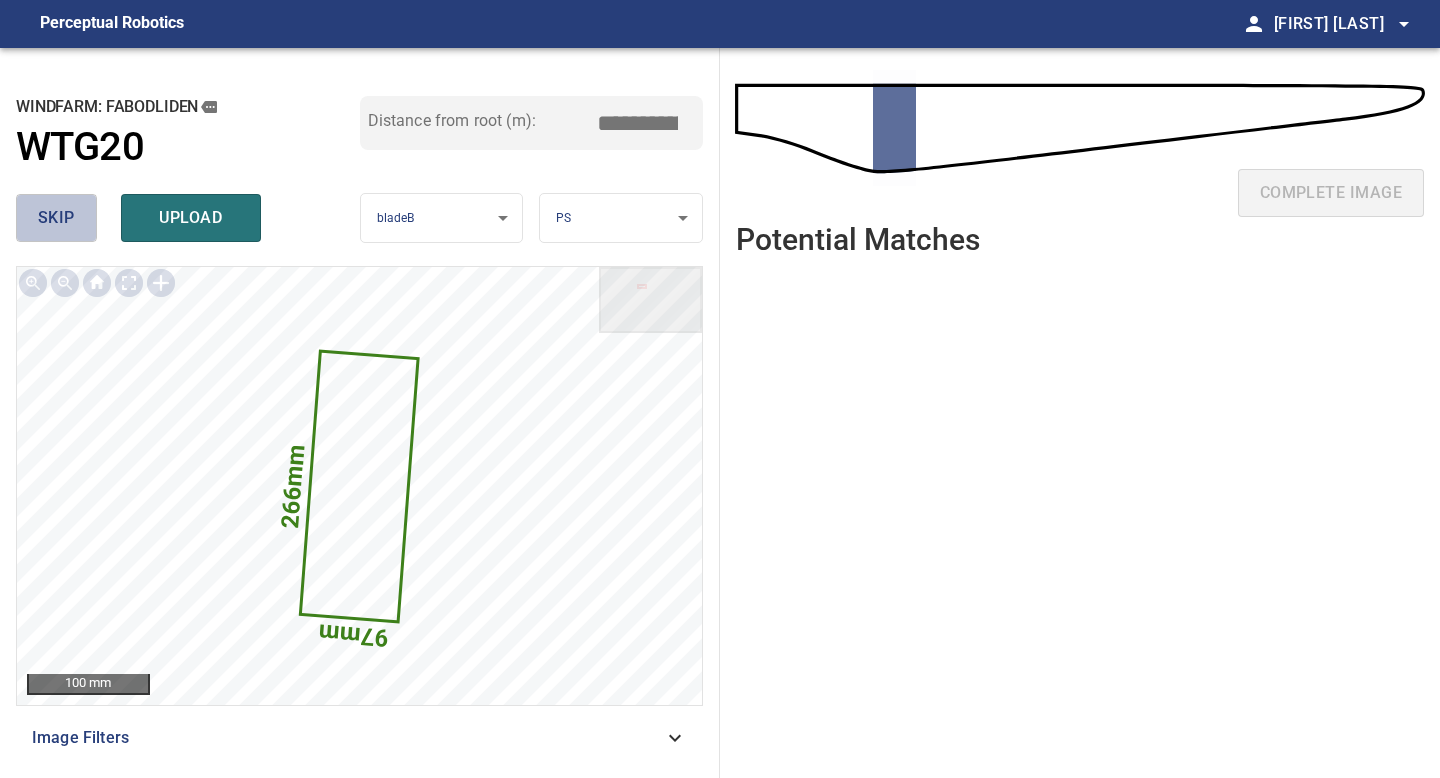 click on "skip" at bounding box center [56, 218] 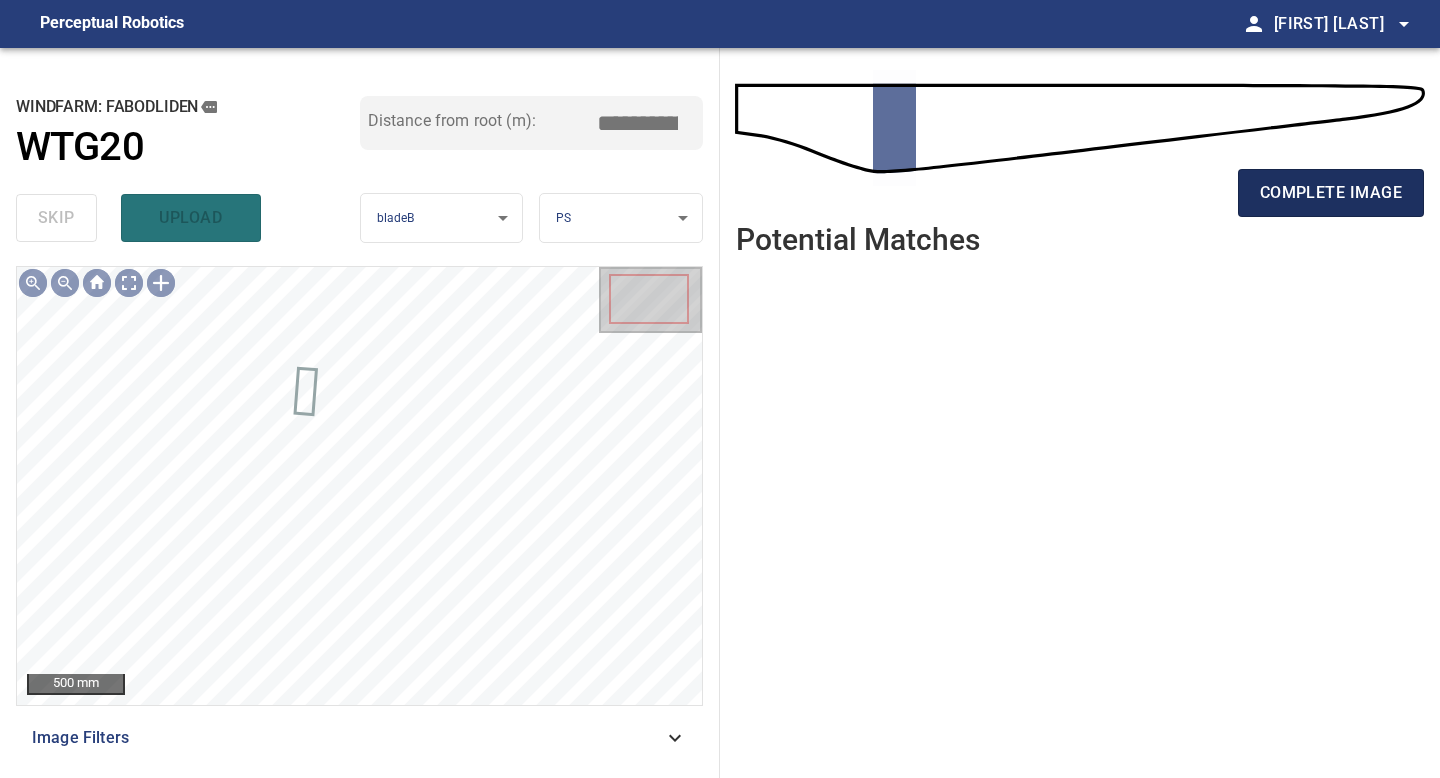 click on "complete image" at bounding box center [1331, 193] 